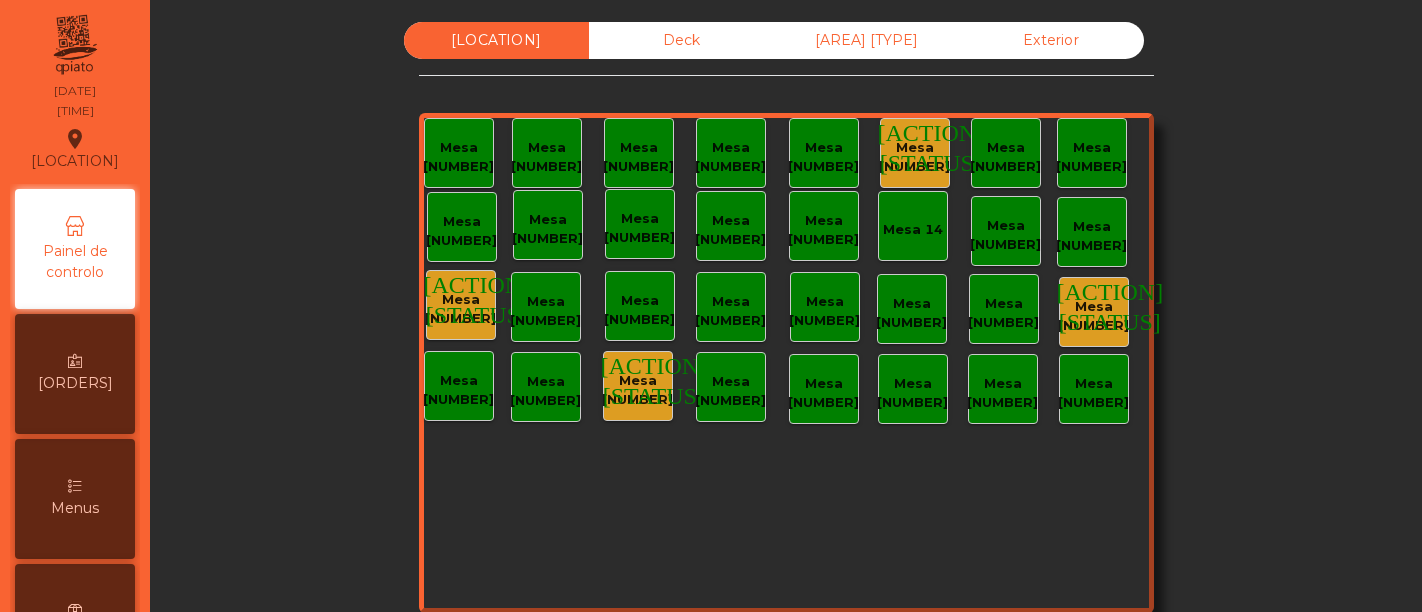 scroll, scrollTop: 0, scrollLeft: 0, axis: both 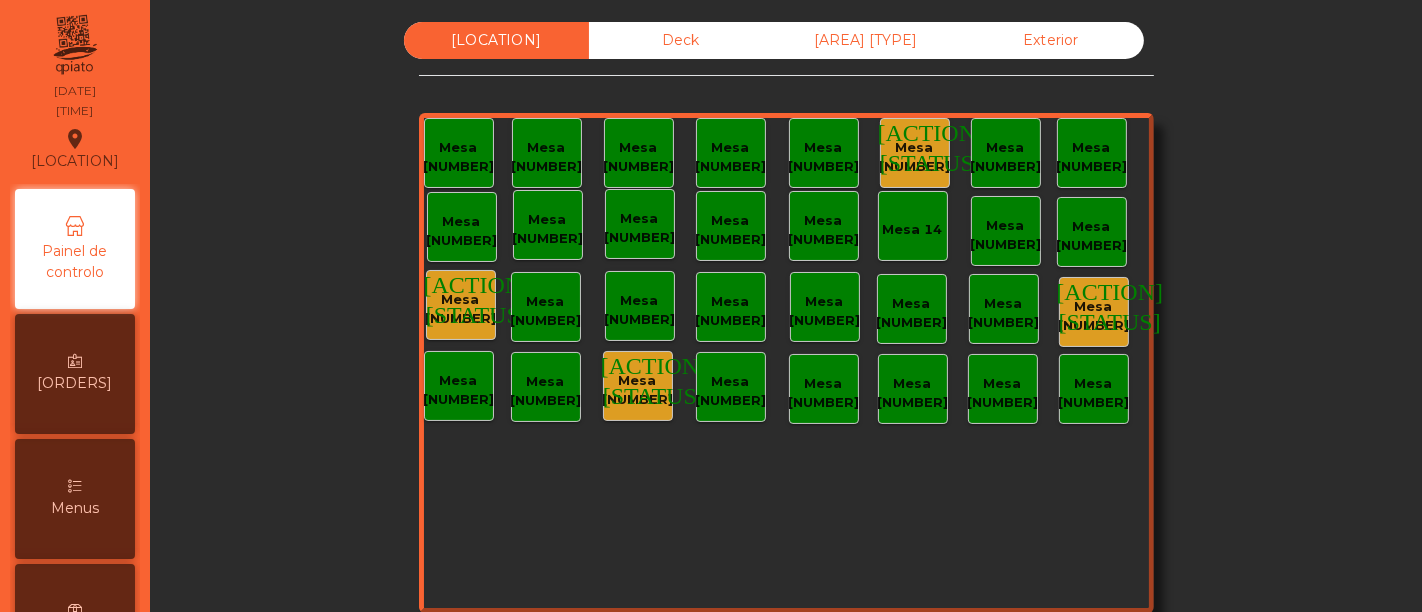 click on "[ACTION] [ACTION]" at bounding box center [931, 147] 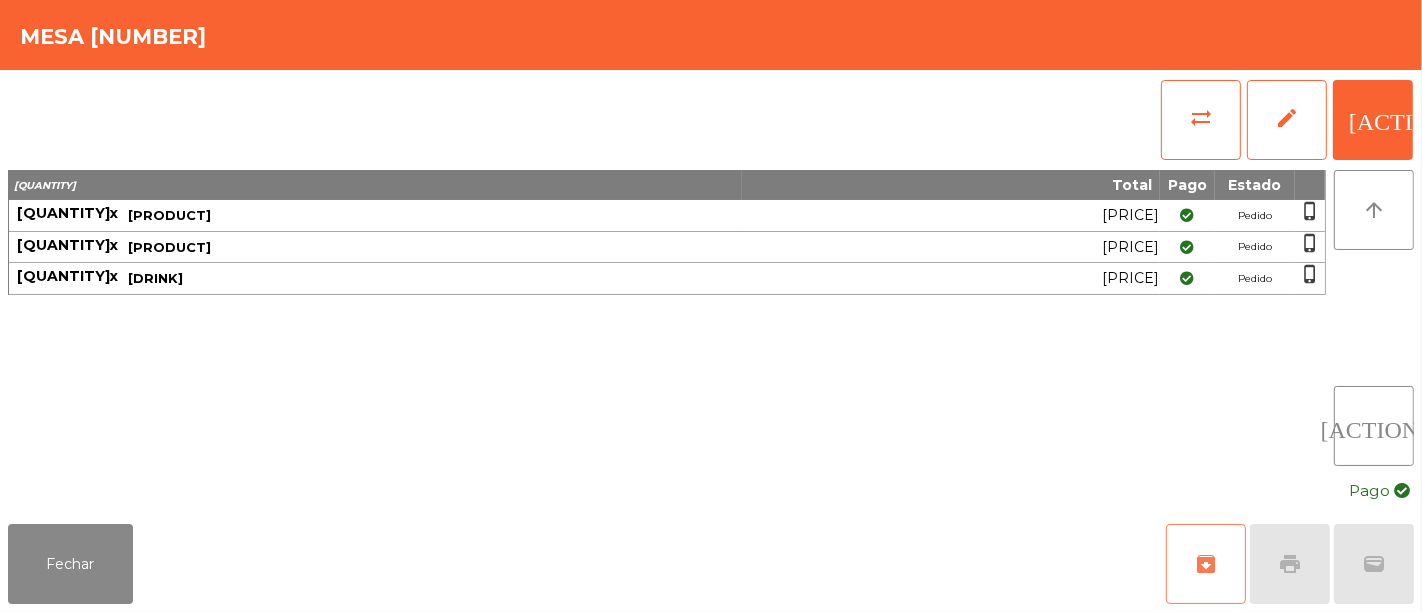 click on "archive" at bounding box center (1206, 564) 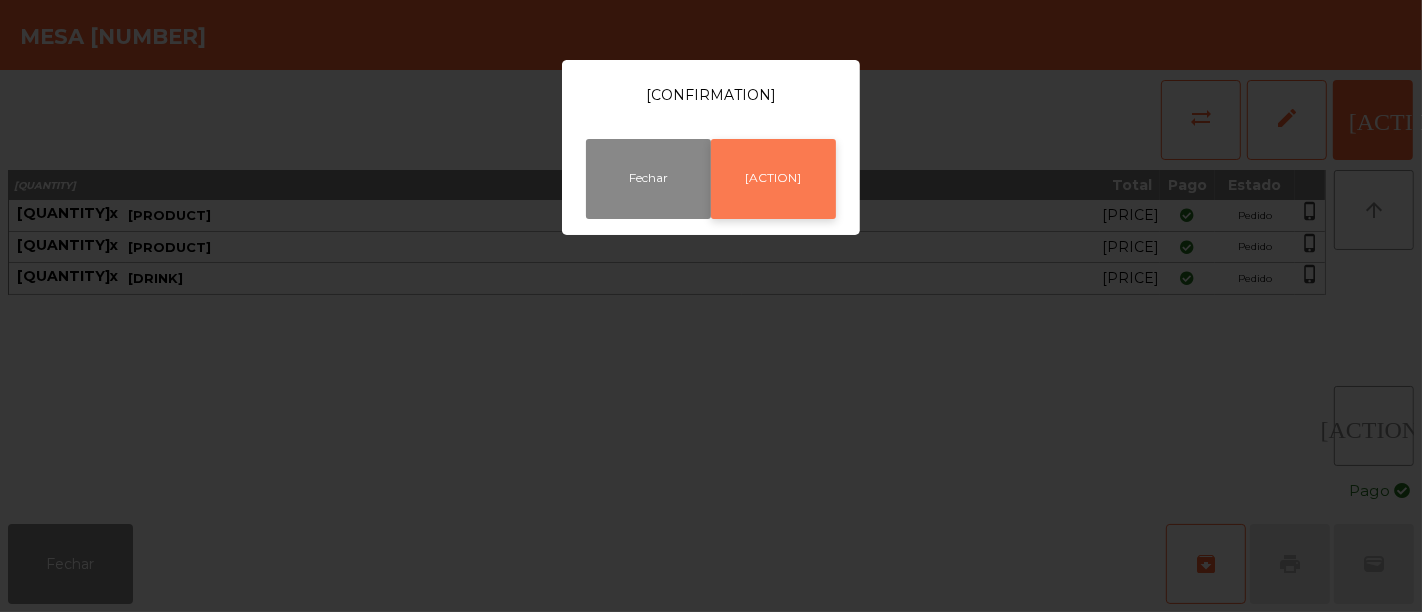 click on "[ACTION]" at bounding box center [773, 179] 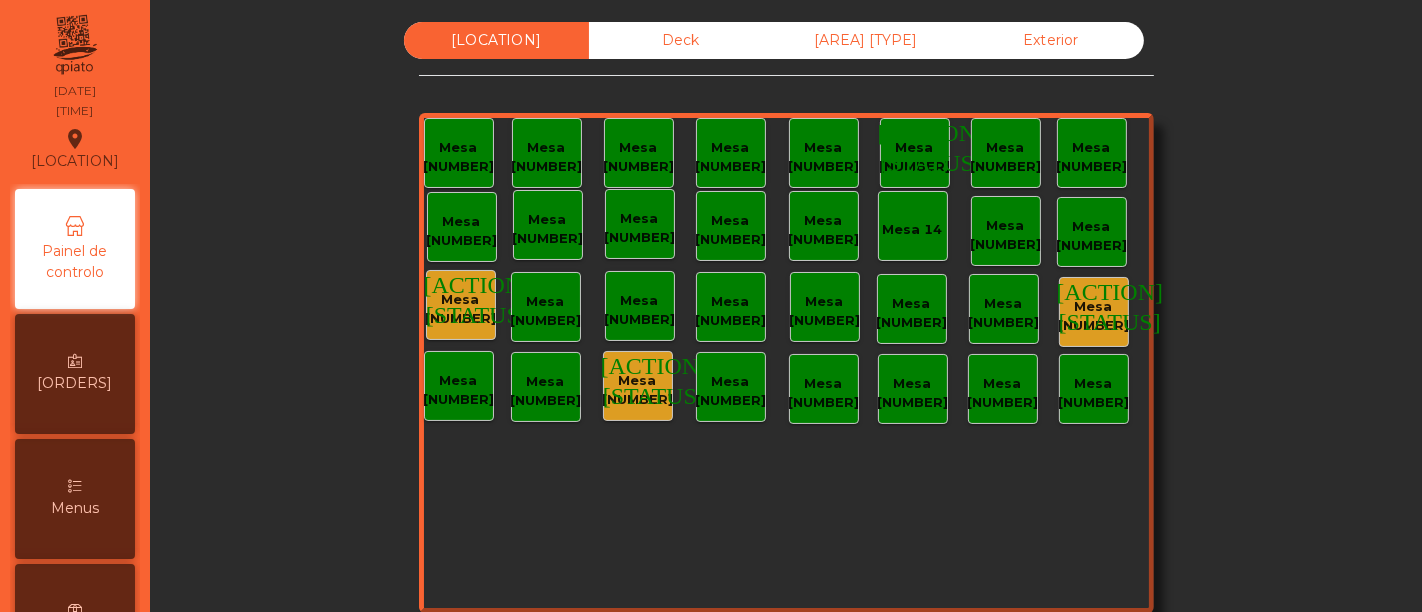 click on "Mesa [NUMBER]" at bounding box center (458, 157) 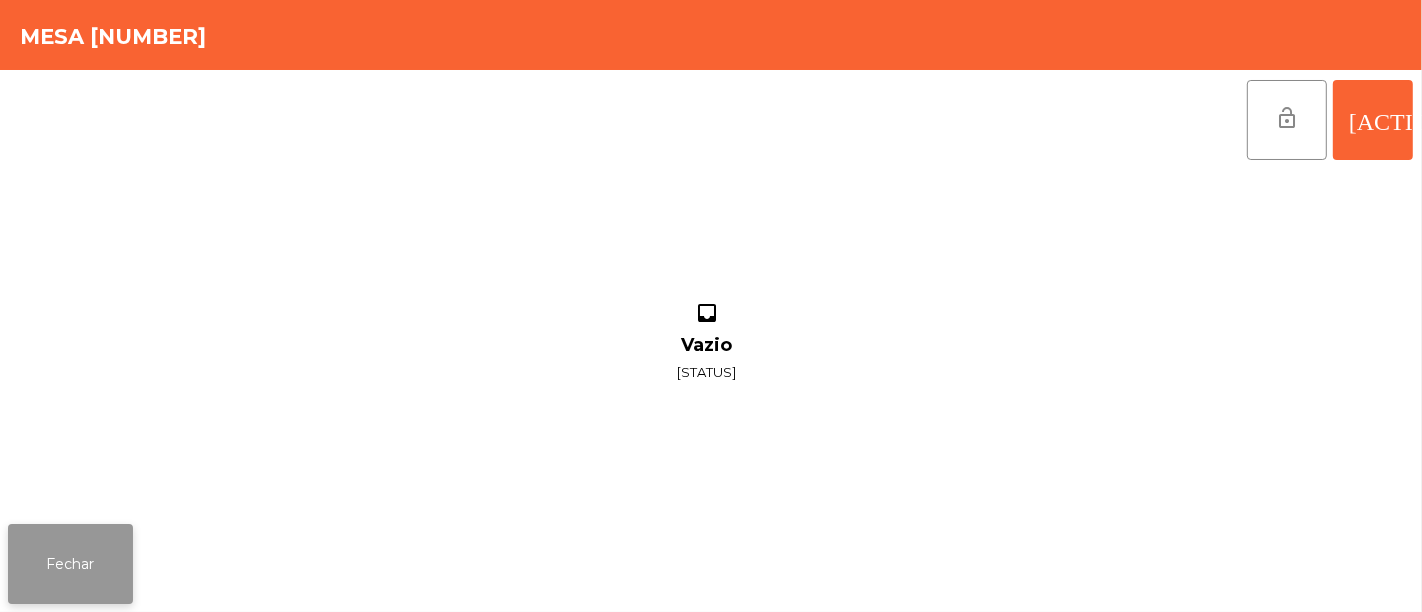 click on "Fechar" at bounding box center [70, 564] 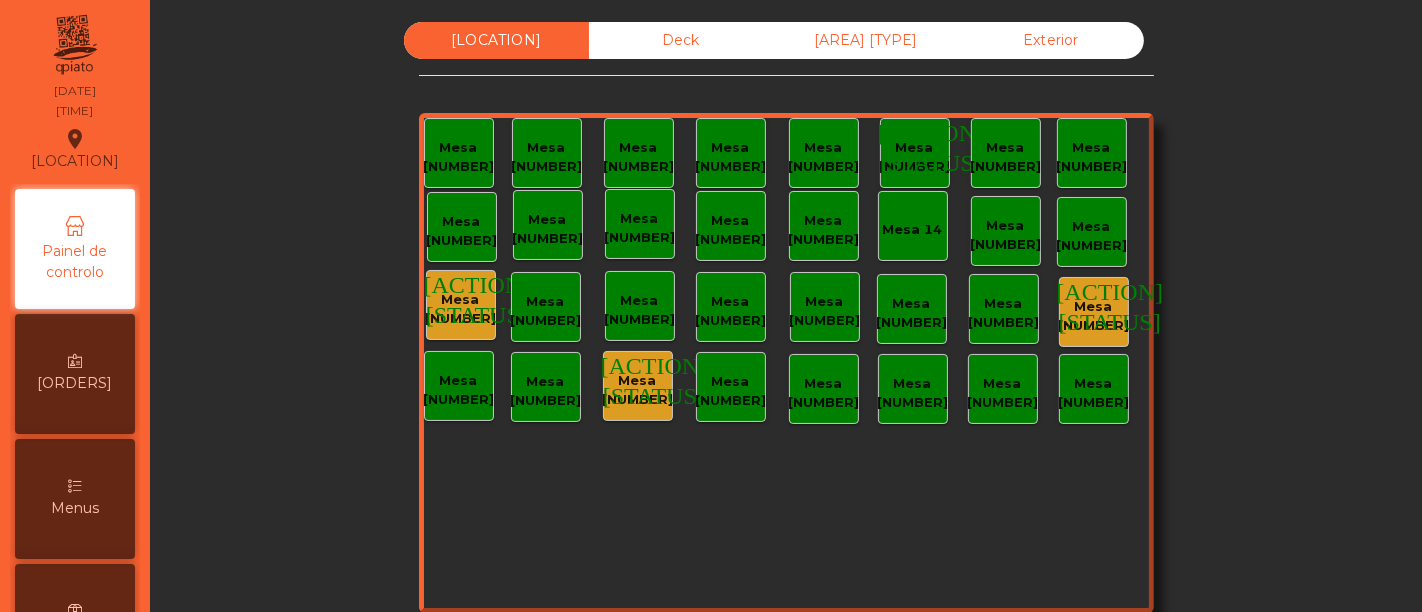 click on "[ACTION] [ACTION]" at bounding box center [477, 299] 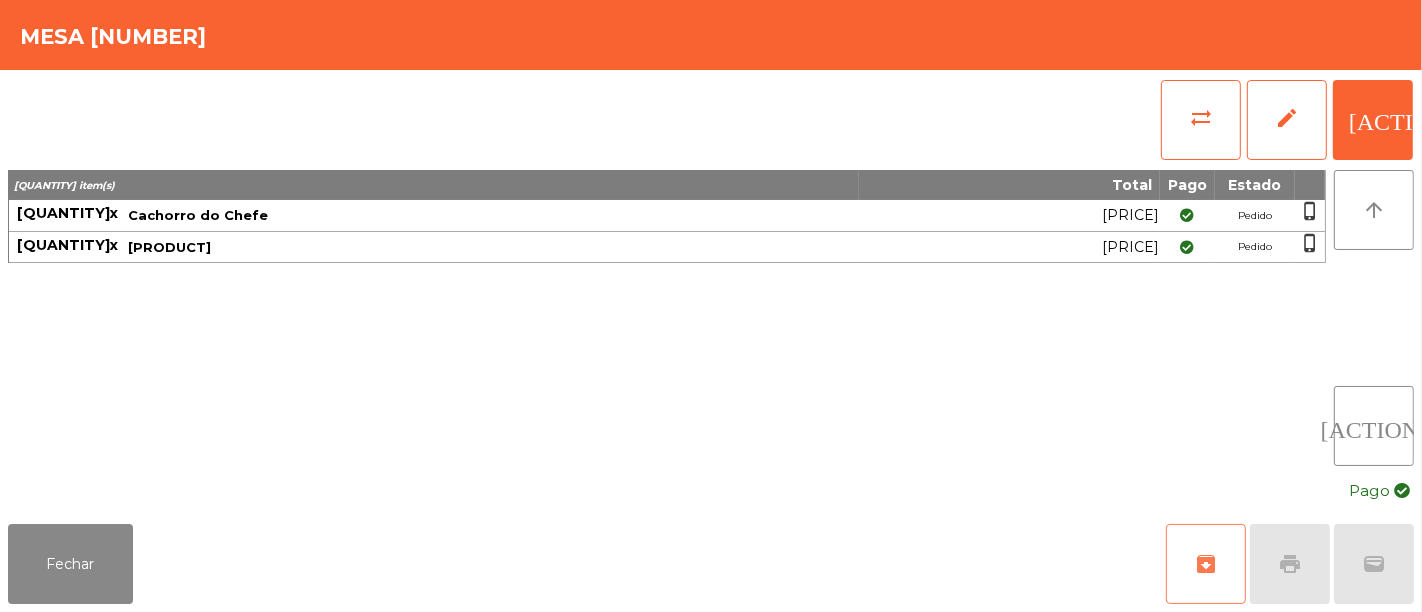 click on "archive" at bounding box center (1206, 564) 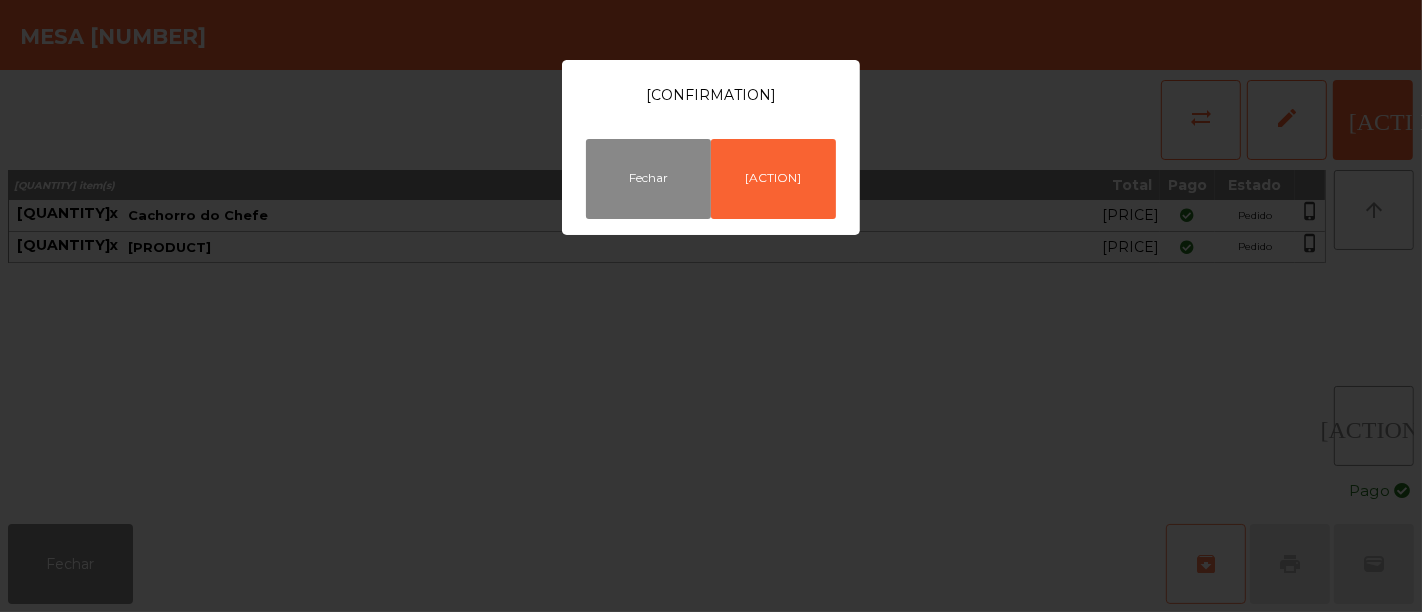click on "Tem a certeza que quer remover os pedidos pagos desta mesa?  Fechar   Arquivar" at bounding box center (711, 306) 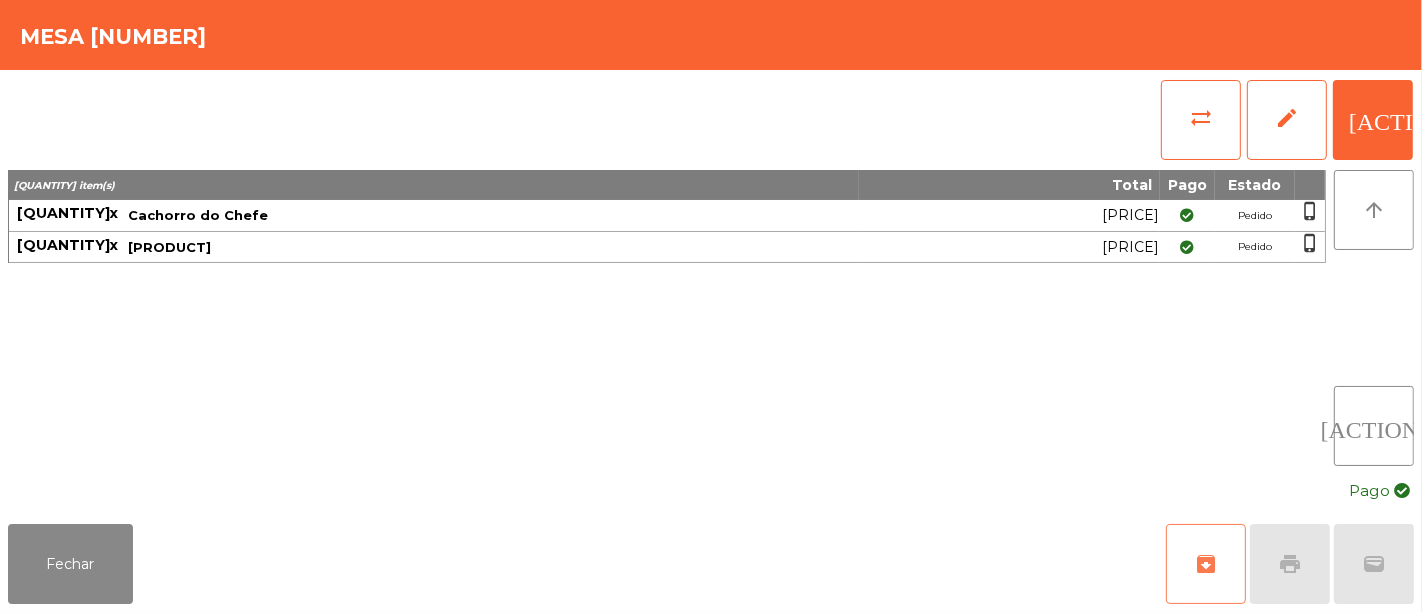 click on "archive" at bounding box center (1206, 564) 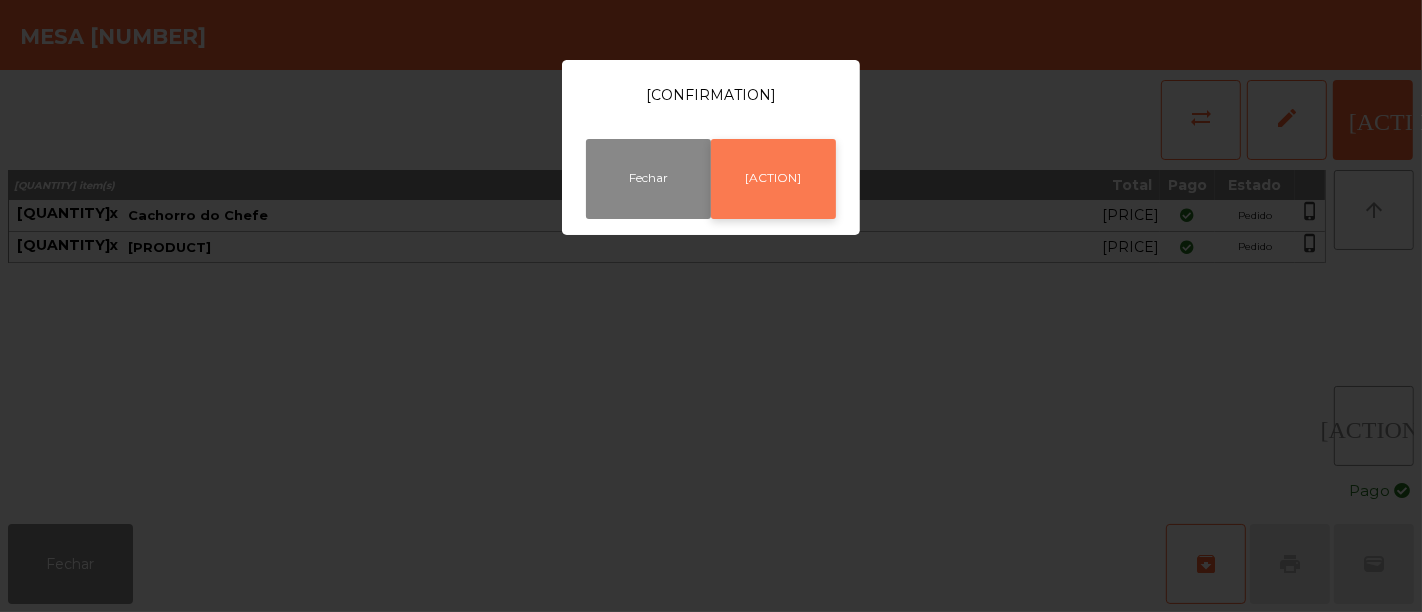 click on "[ACTION]" at bounding box center [773, 179] 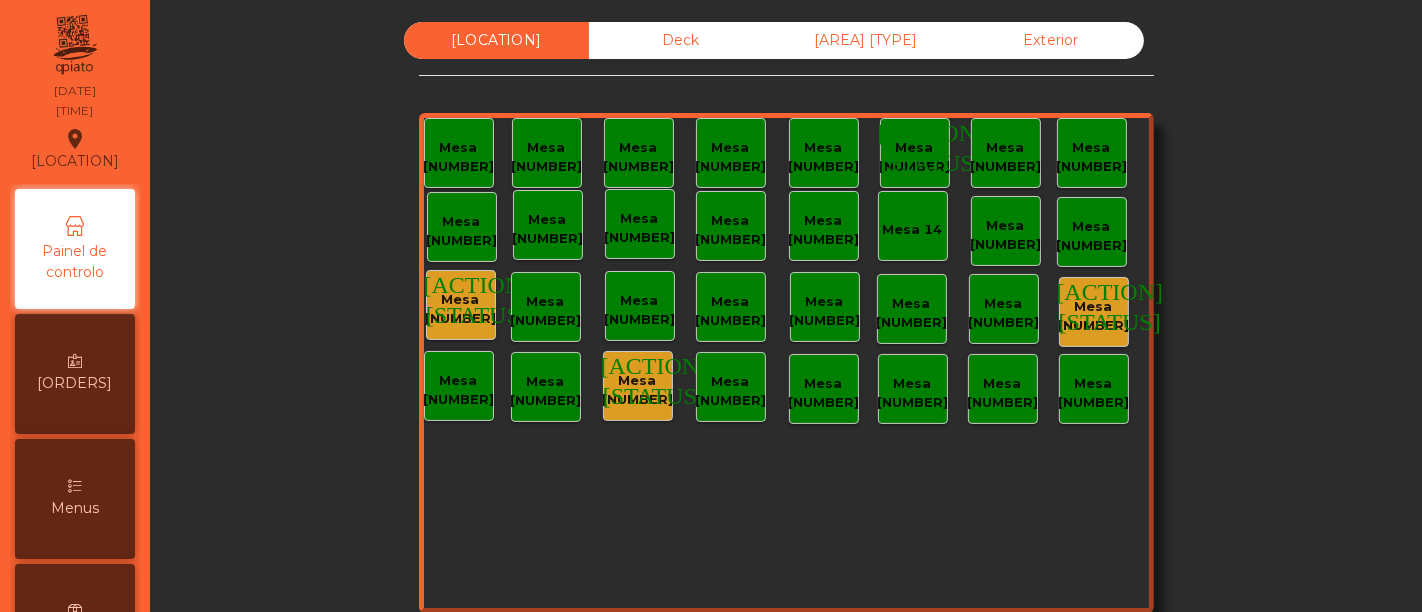 click on "[ACTION] [ACTION]" at bounding box center (915, 153) 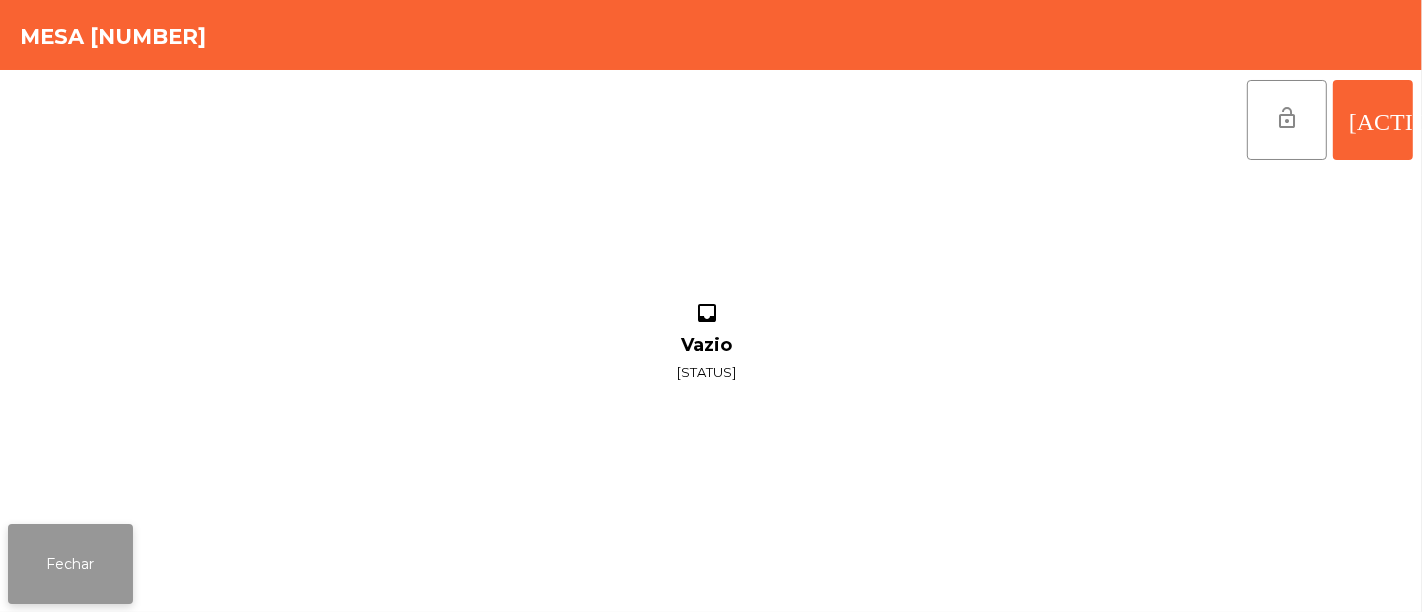 click on "Fechar" at bounding box center [70, 564] 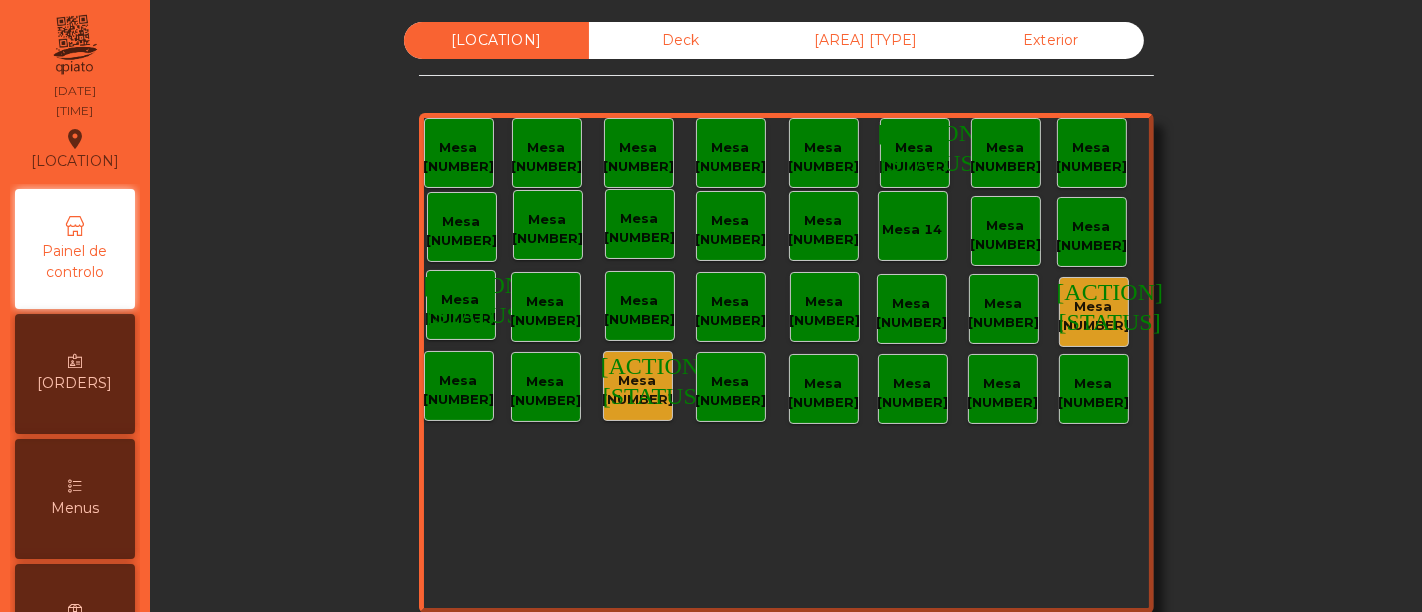 click on "Menus" at bounding box center (75, 499) 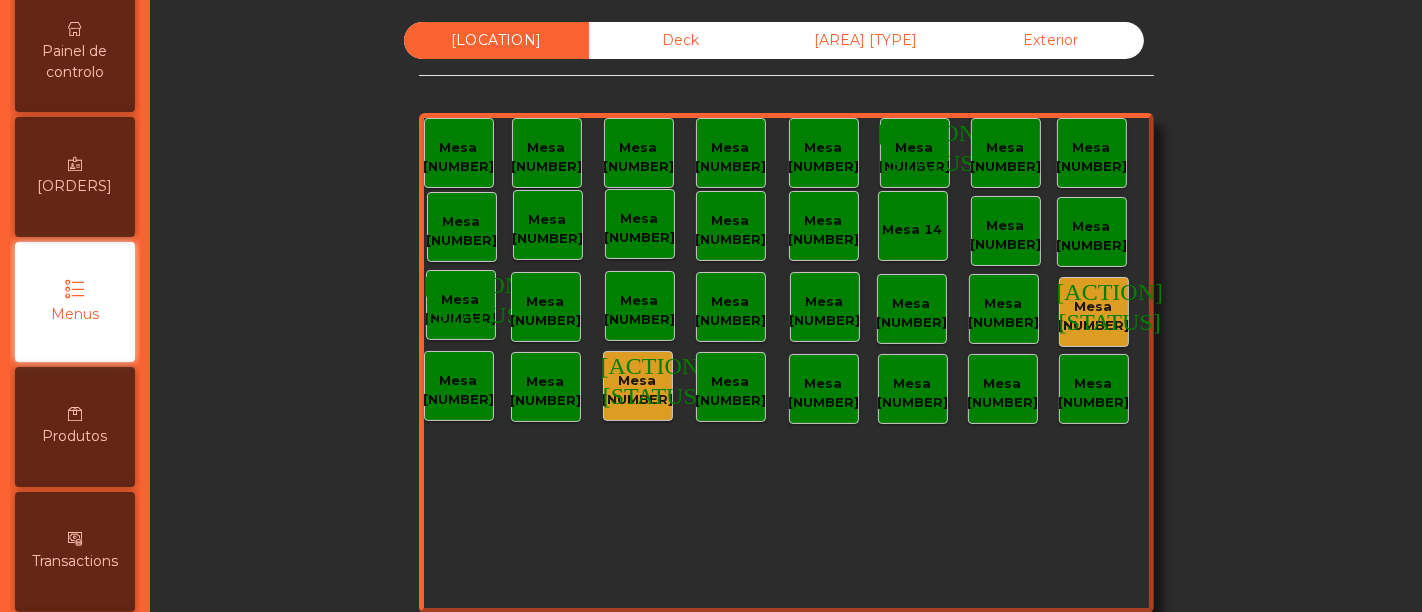 scroll, scrollTop: 208, scrollLeft: 0, axis: vertical 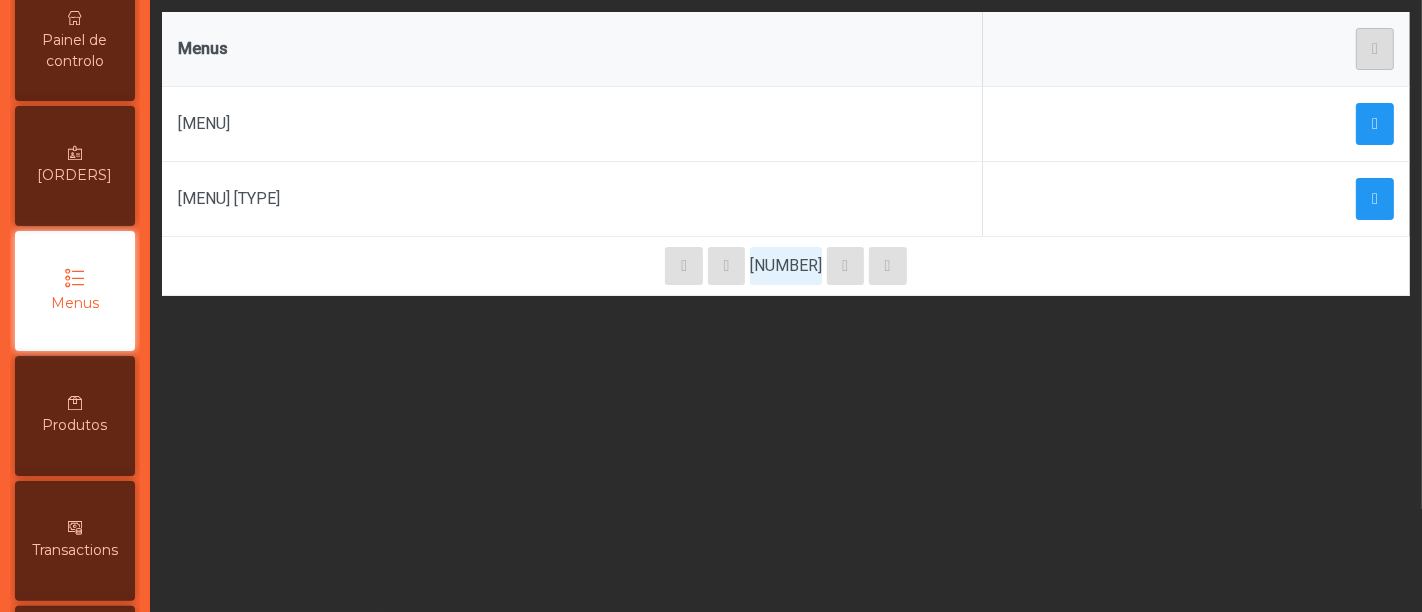 click on "[ORDERS]" at bounding box center [75, 51] 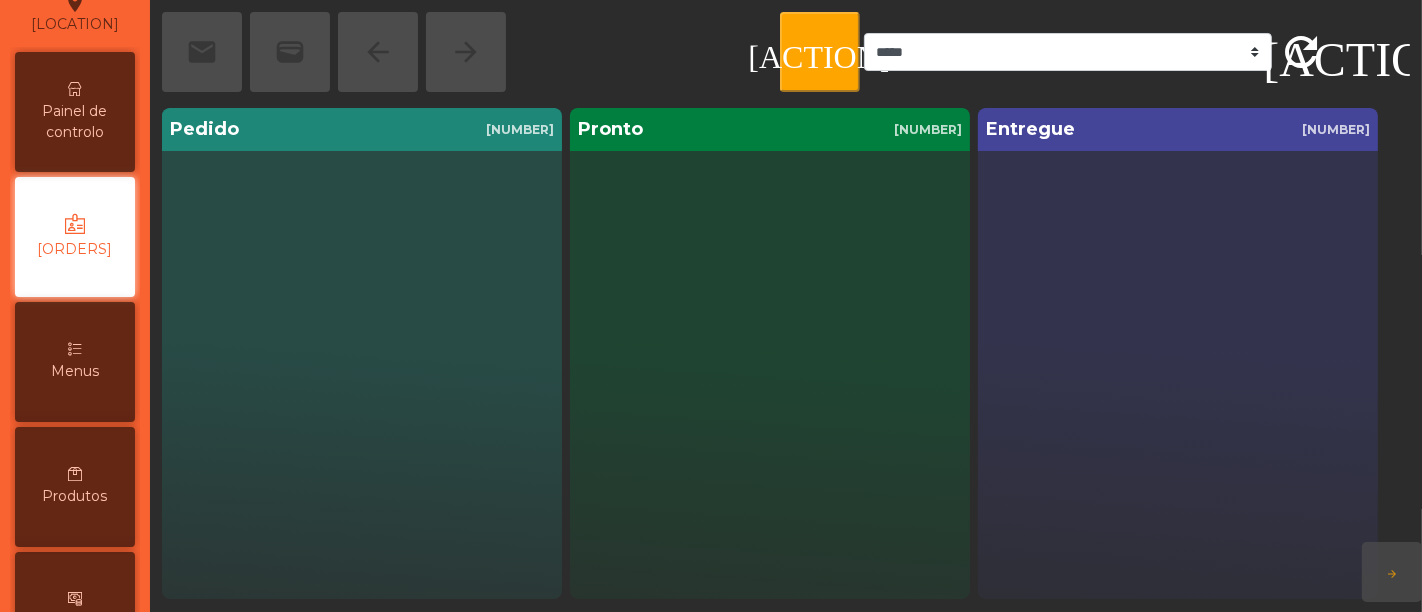 scroll, scrollTop: 83, scrollLeft: 0, axis: vertical 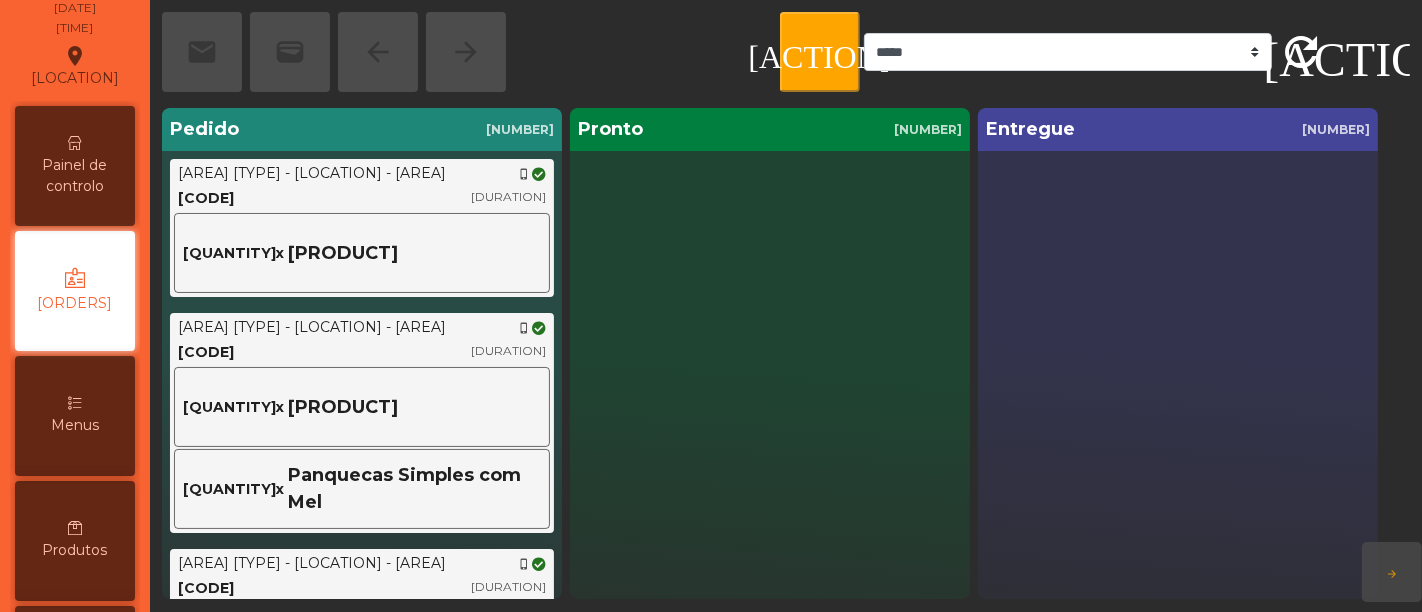 click on "Painel de controlo" at bounding box center (75, 176) 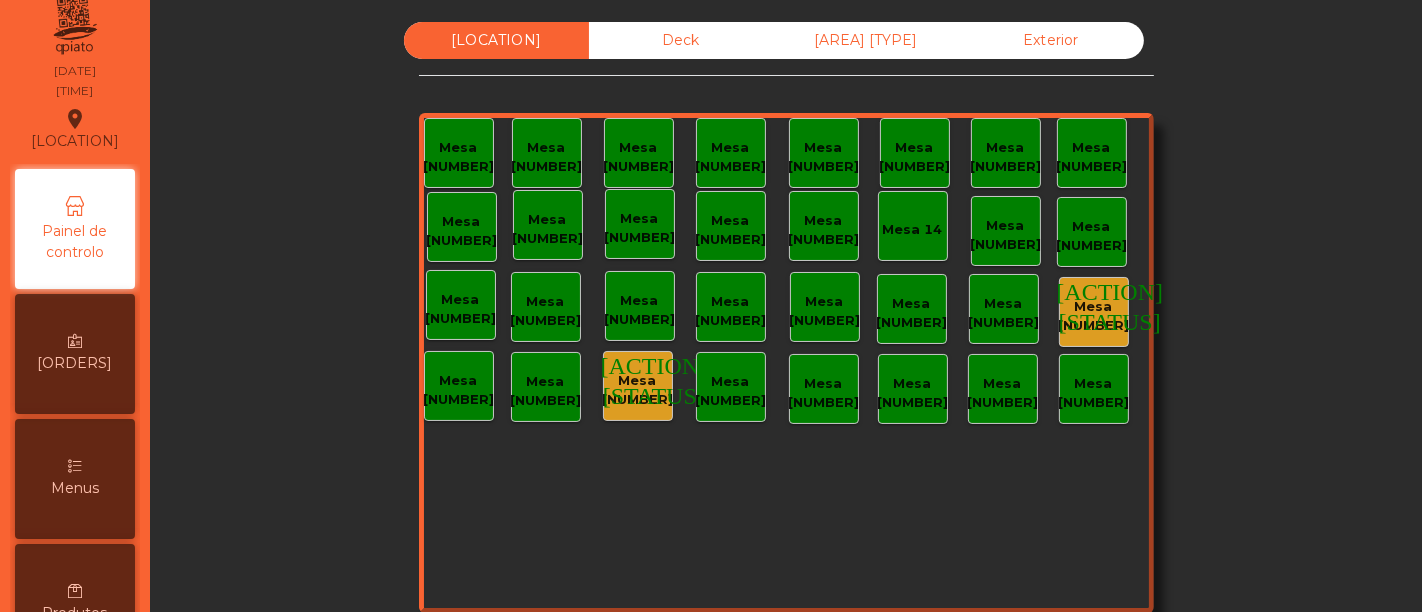scroll, scrollTop: 0, scrollLeft: 0, axis: both 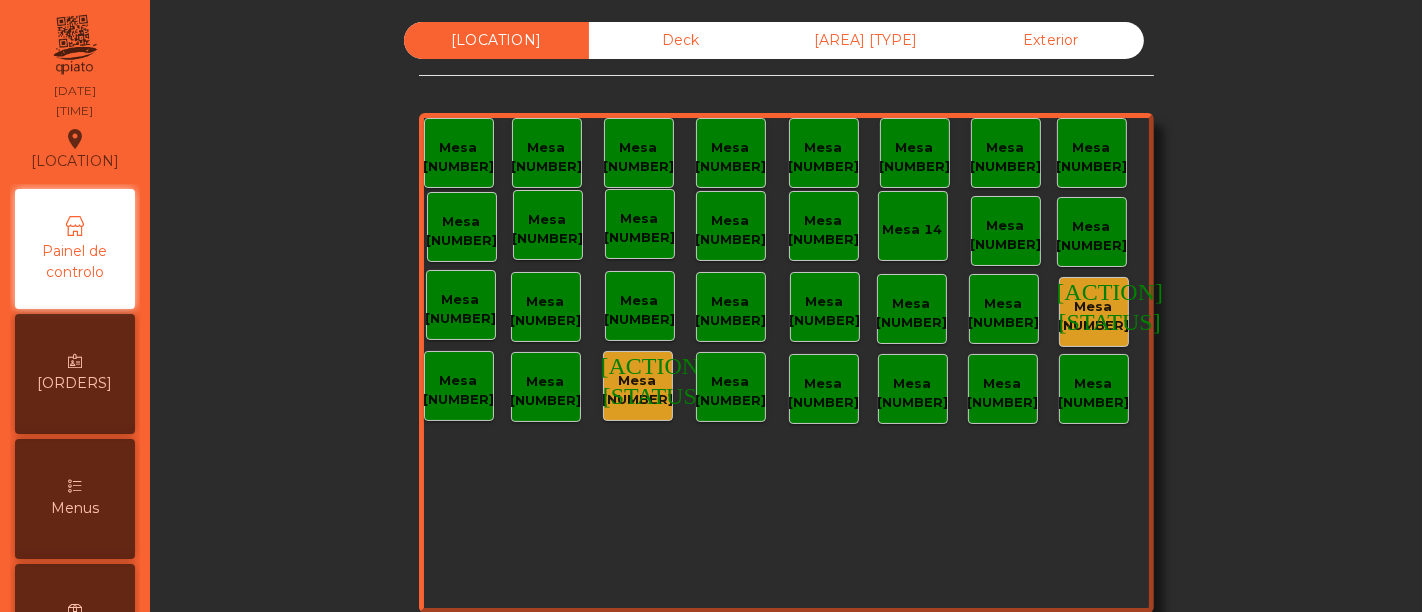 click on "Mesa [NUMBER]" at bounding box center [1093, 316] 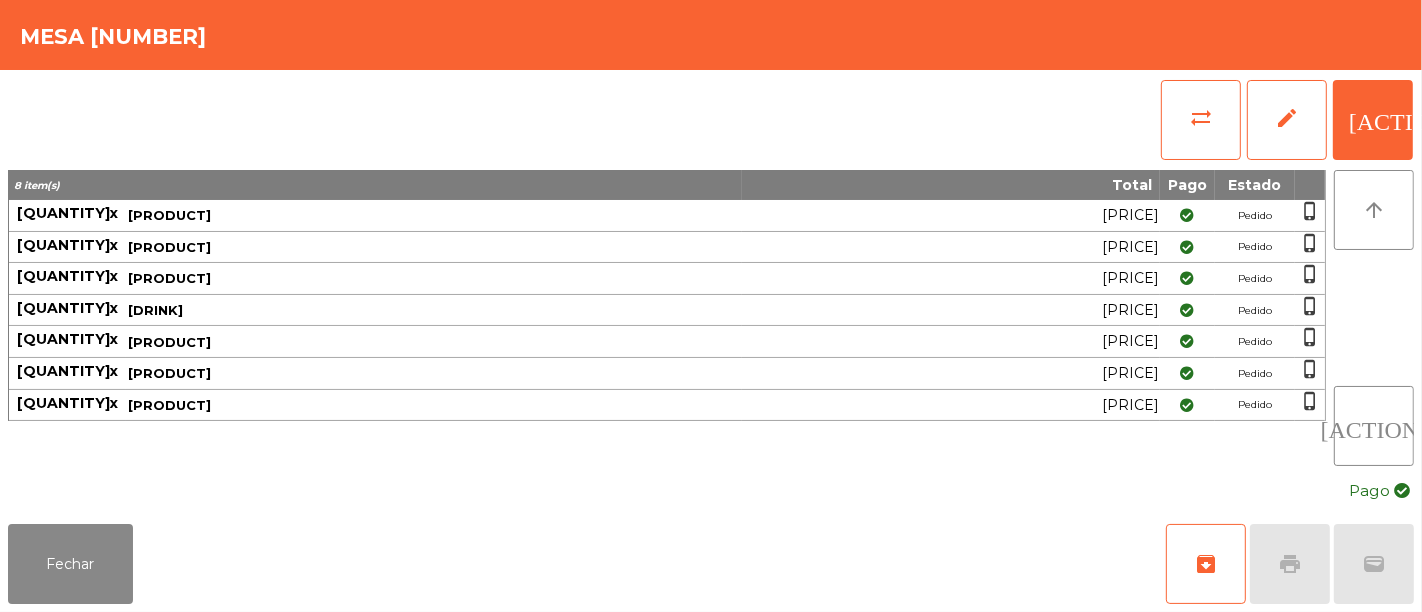 click on "[PRODUCT]" at bounding box center (434, 216) 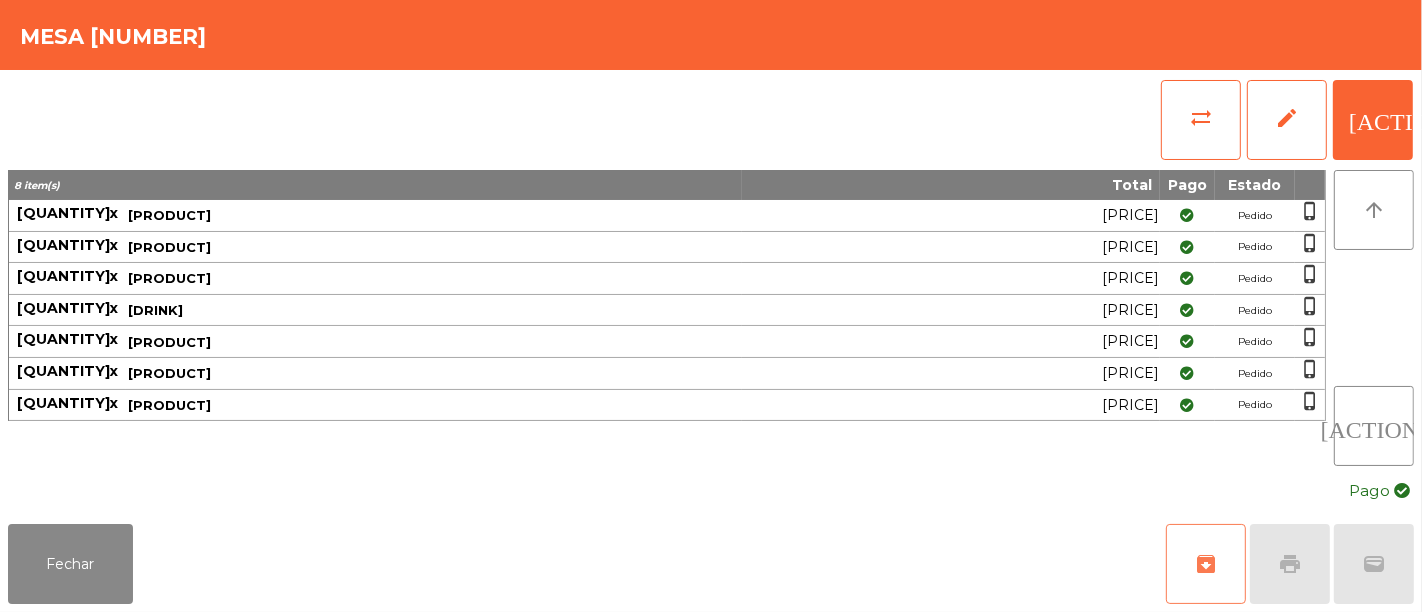 click on "archive" at bounding box center (1206, 564) 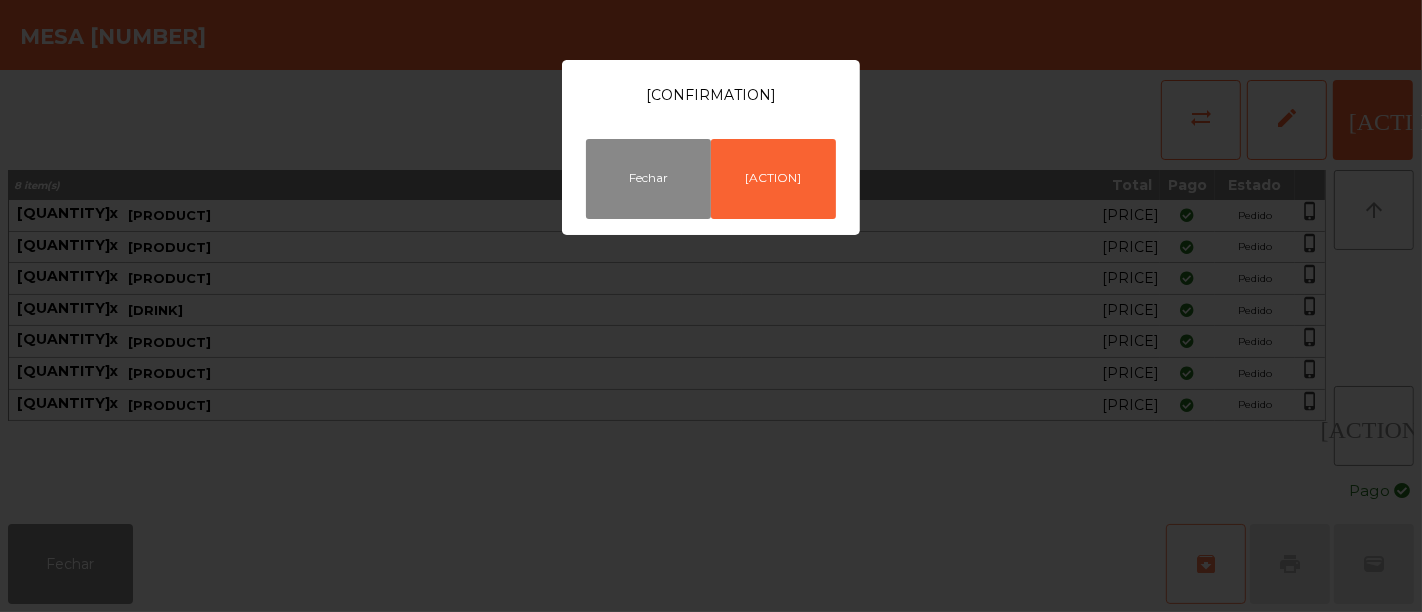 click on "Tem a certeza que quer remover os pedidos pagos desta mesa?  Fechar   Arquivar" at bounding box center [711, 306] 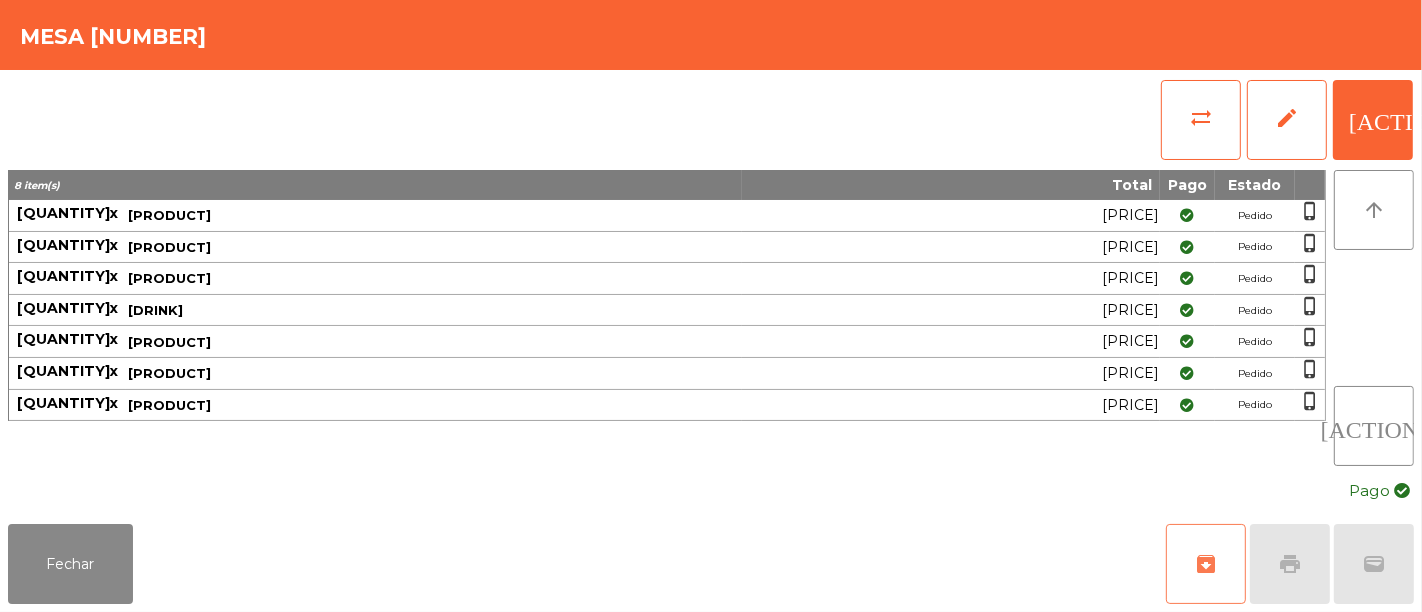 click on "archive" at bounding box center (1206, 564) 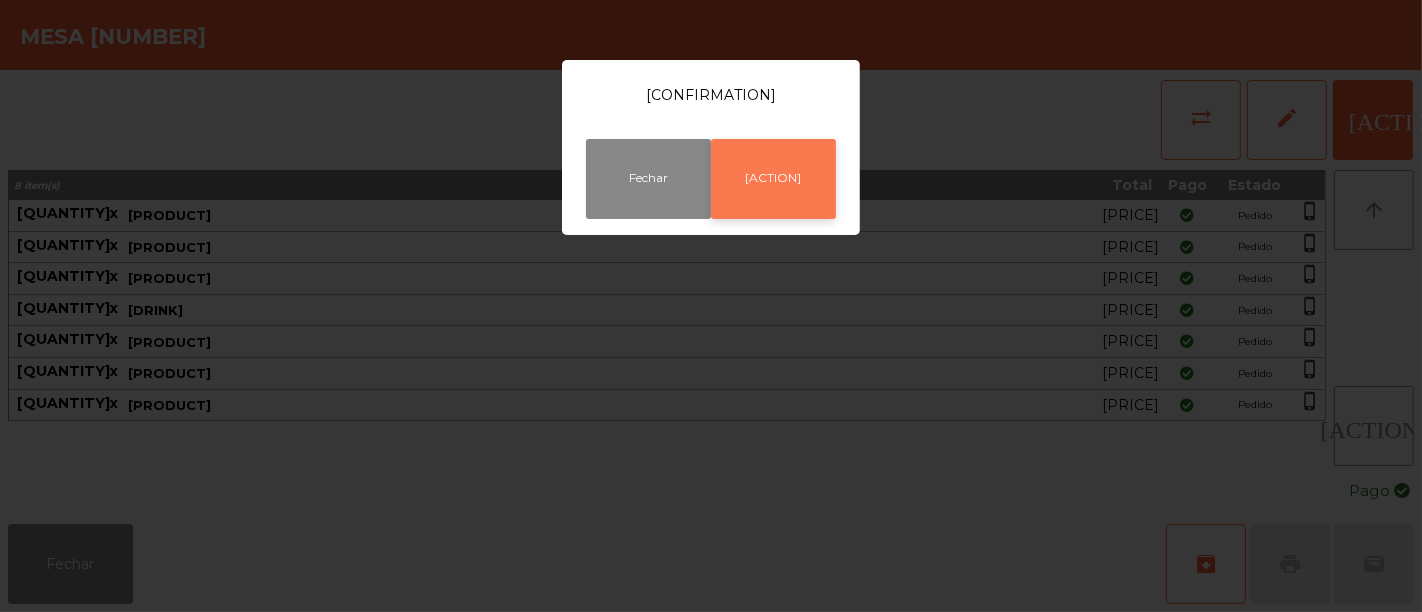 click on "[ACTION]" at bounding box center (773, 179) 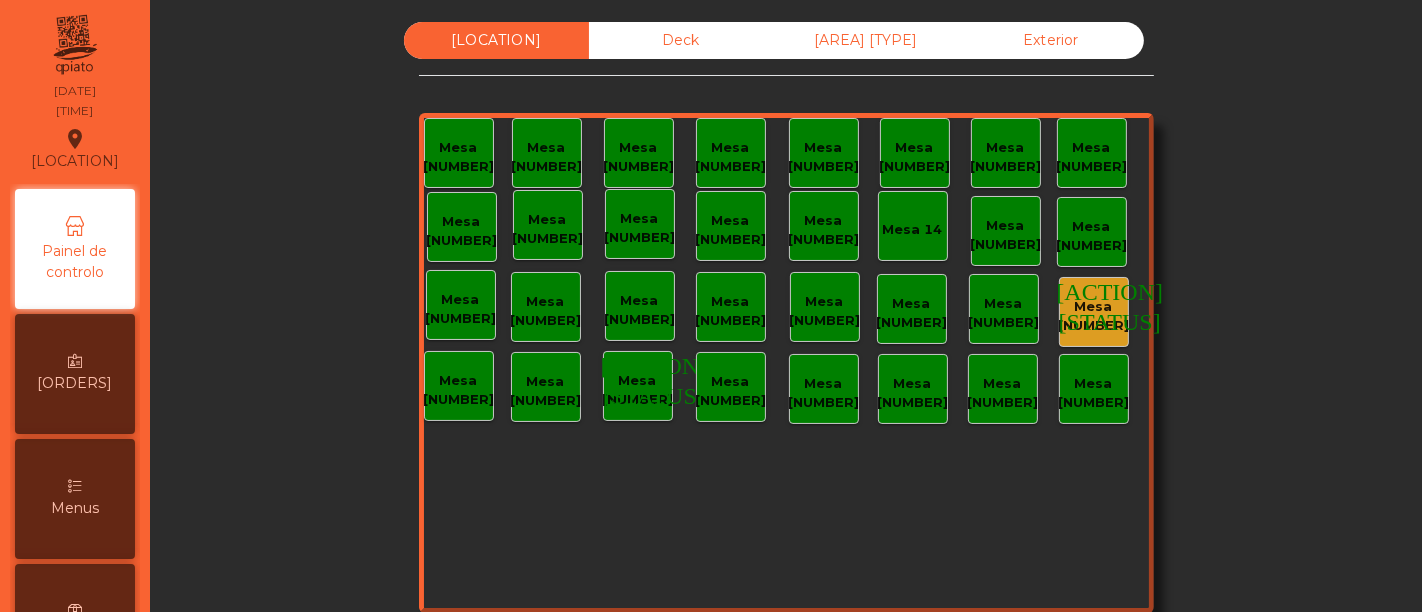 click on "[STATUS]" at bounding box center [1110, 318] 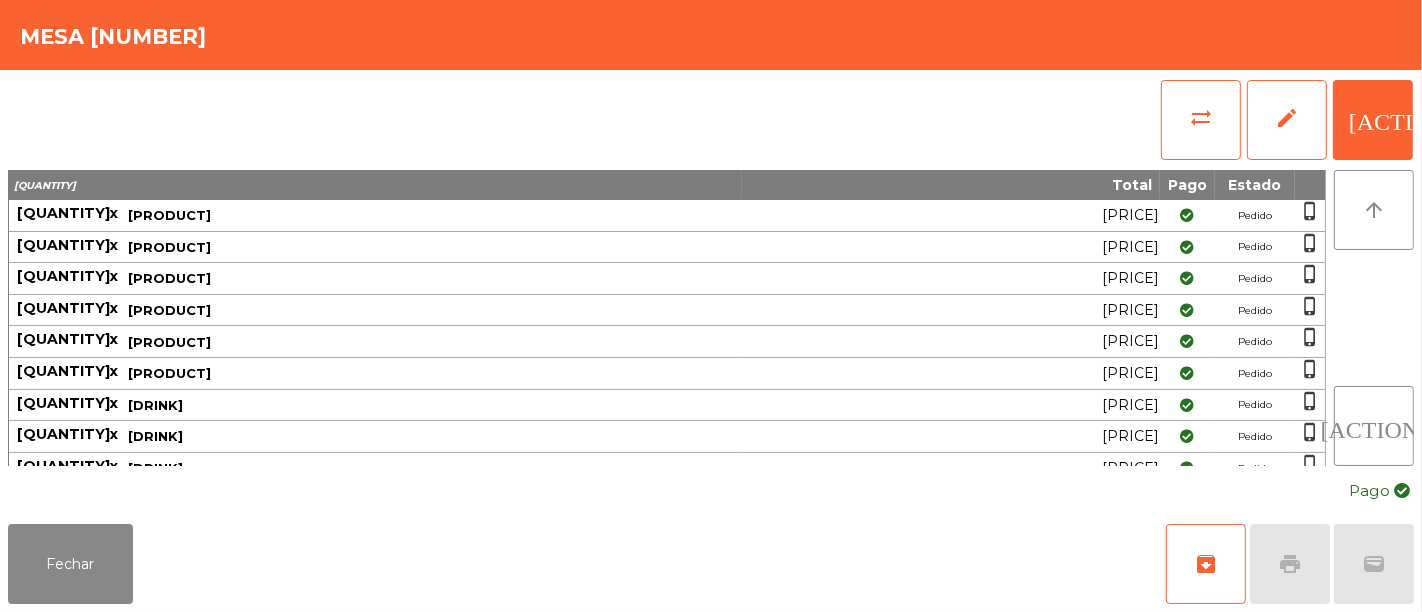 click on "[PRICE]" at bounding box center (951, 215) 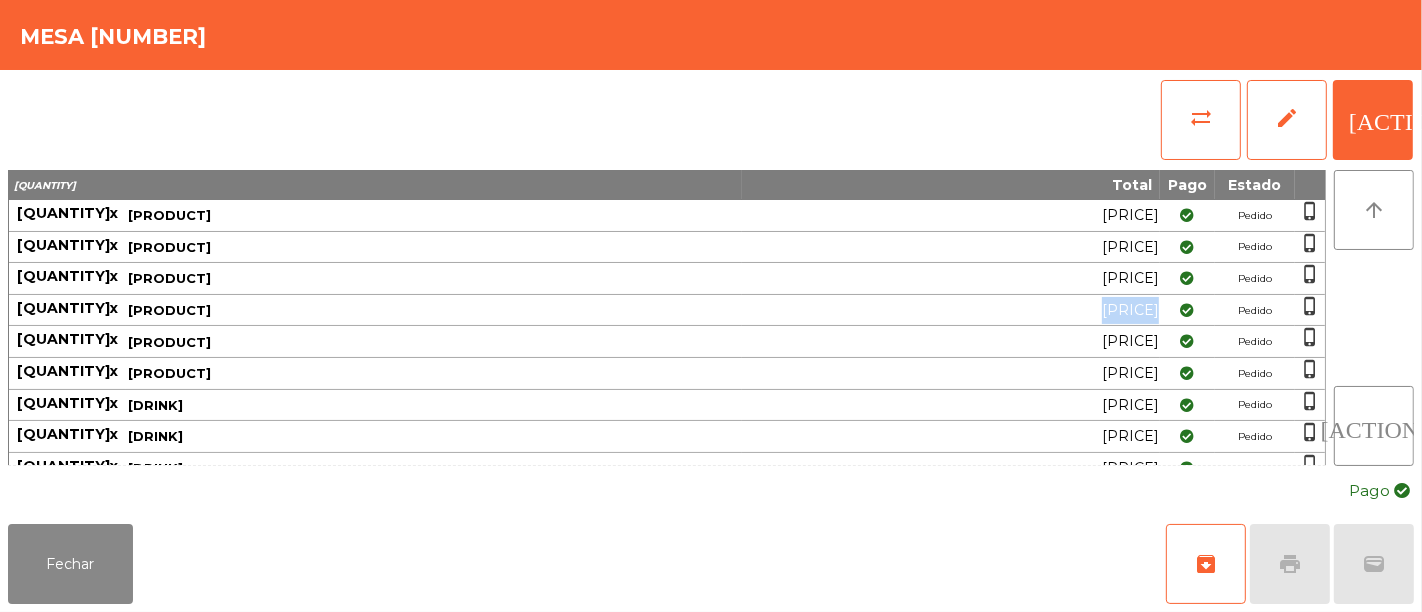 click on "[PRICE]" at bounding box center (951, 215) 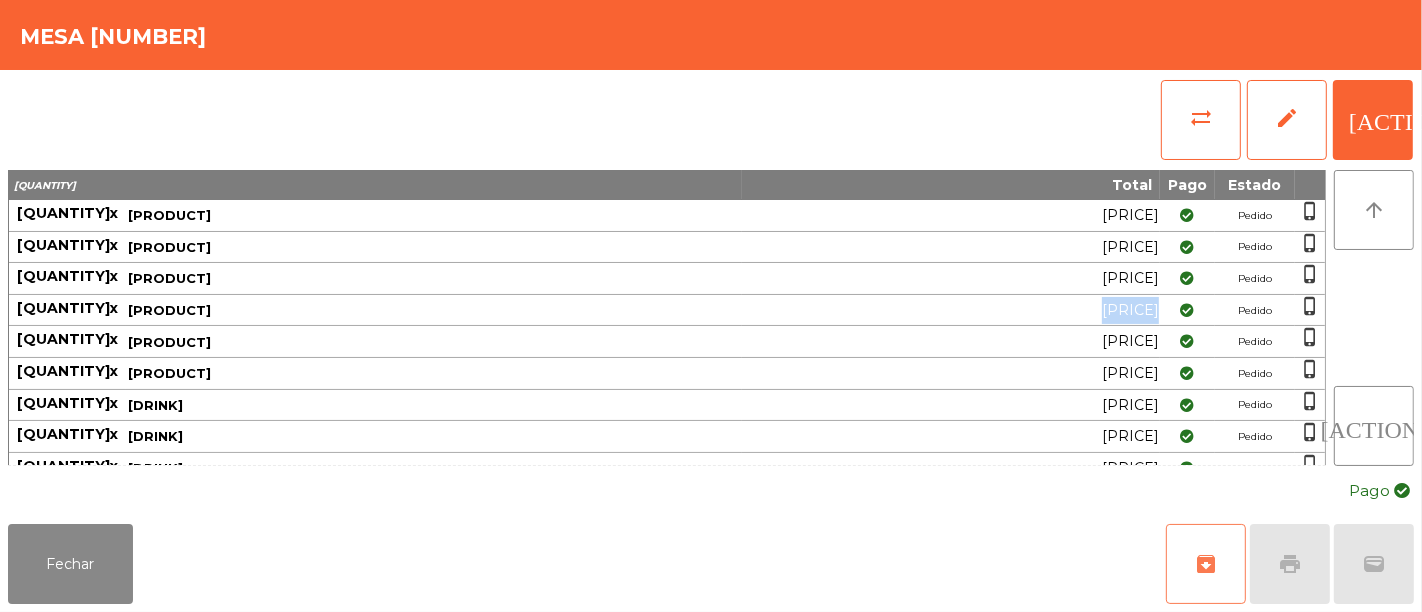 click on "archive" at bounding box center [1206, 564] 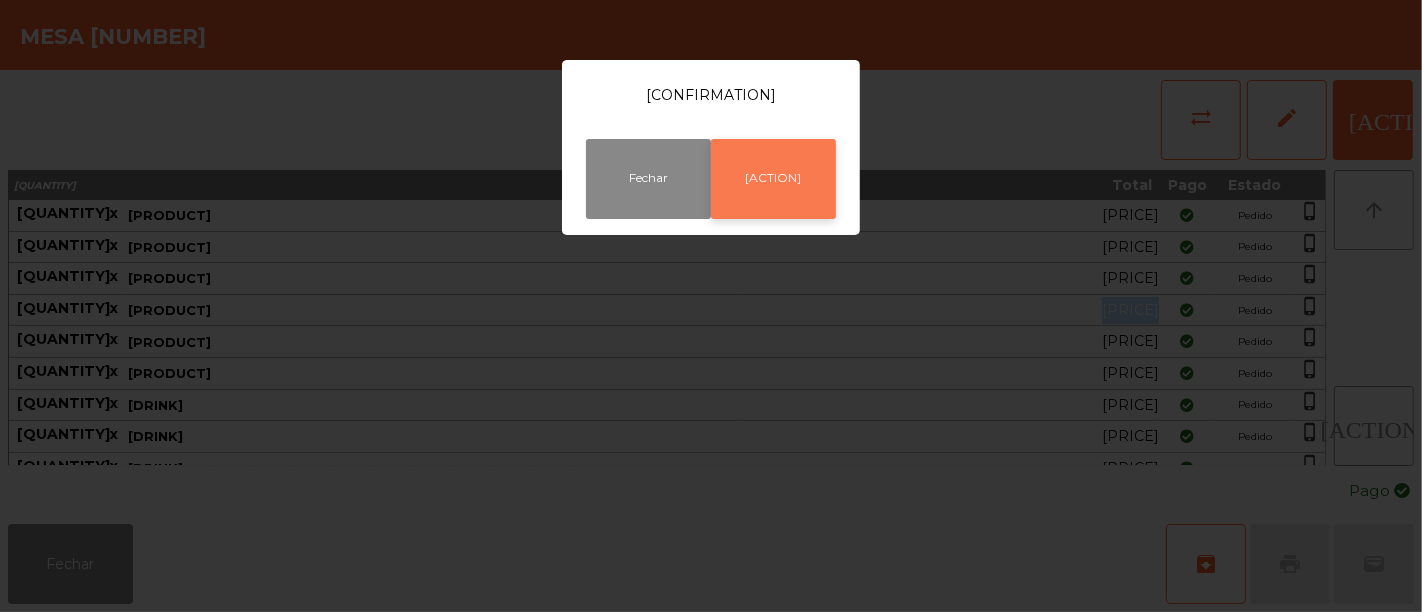 click on "[ACTION]" at bounding box center (773, 179) 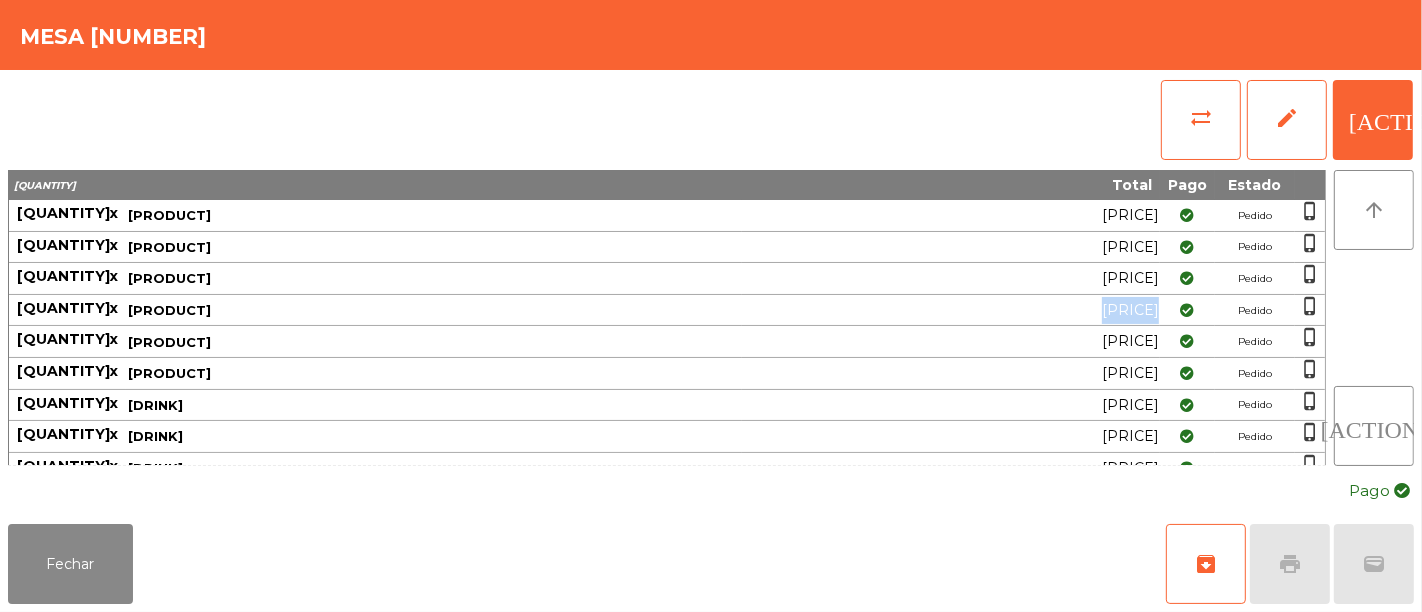 click on "[ACTION]   [ACTION]   [ACTION]" at bounding box center [711, 120] 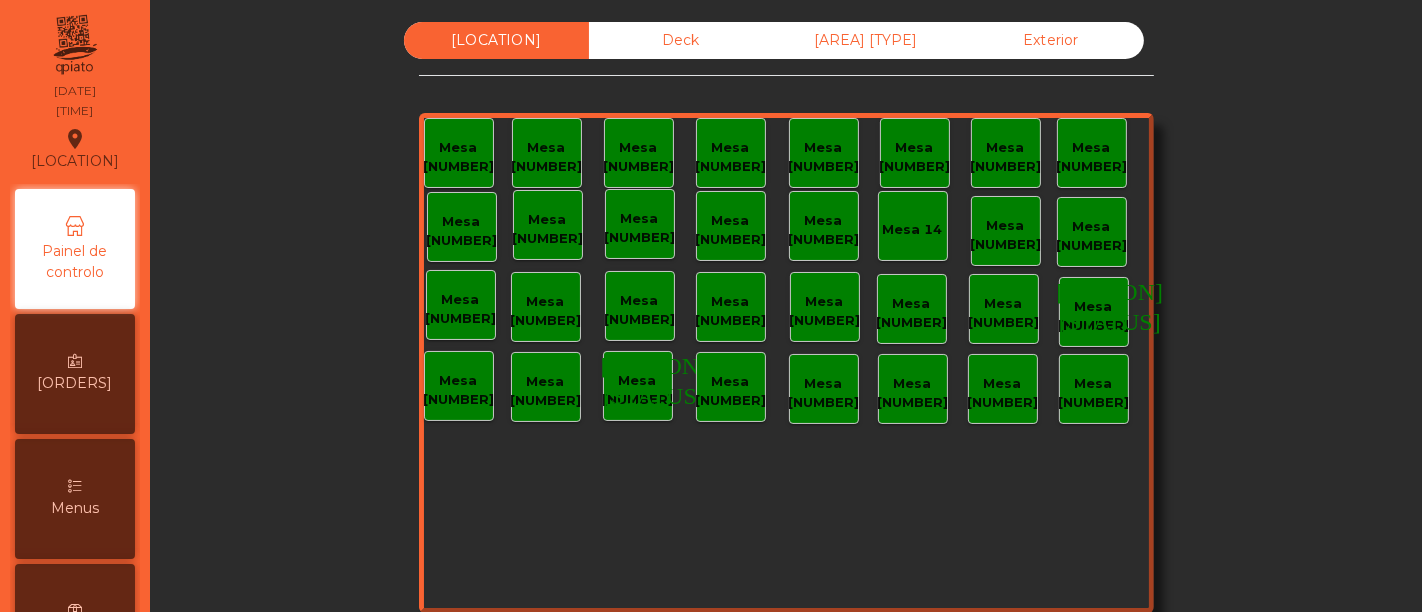 click on "Mesa [NUMBER]" at bounding box center [458, 157] 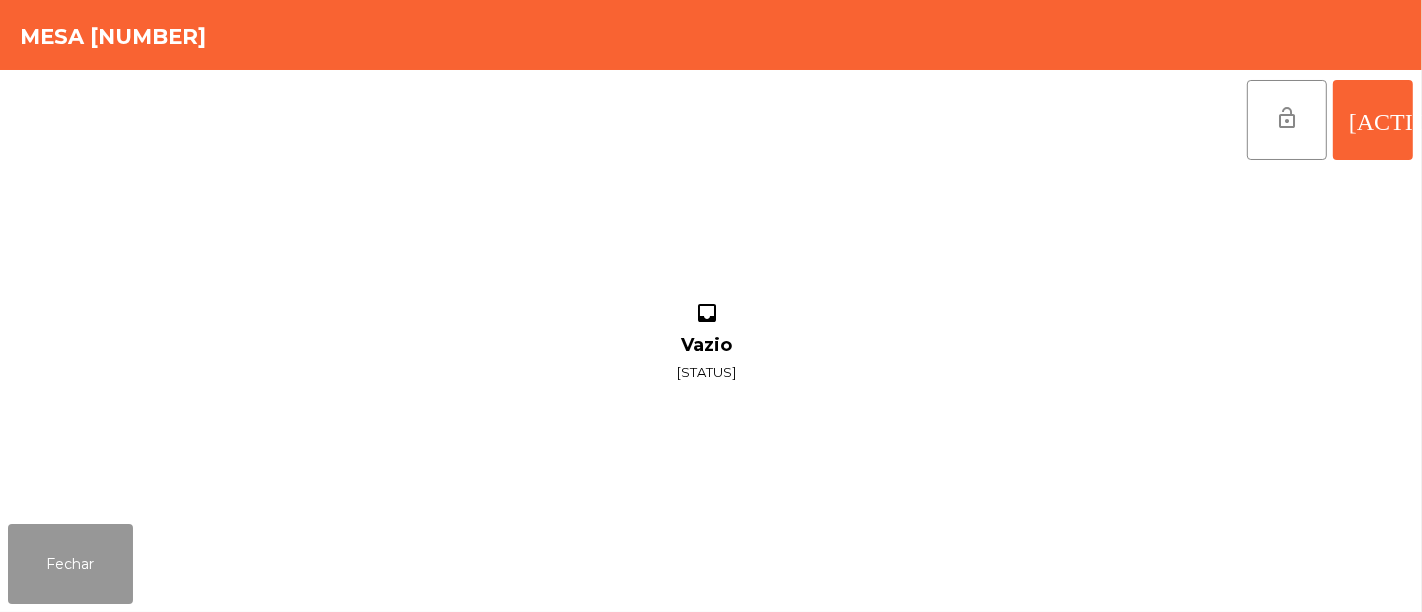 click on "Fechar" at bounding box center [70, 564] 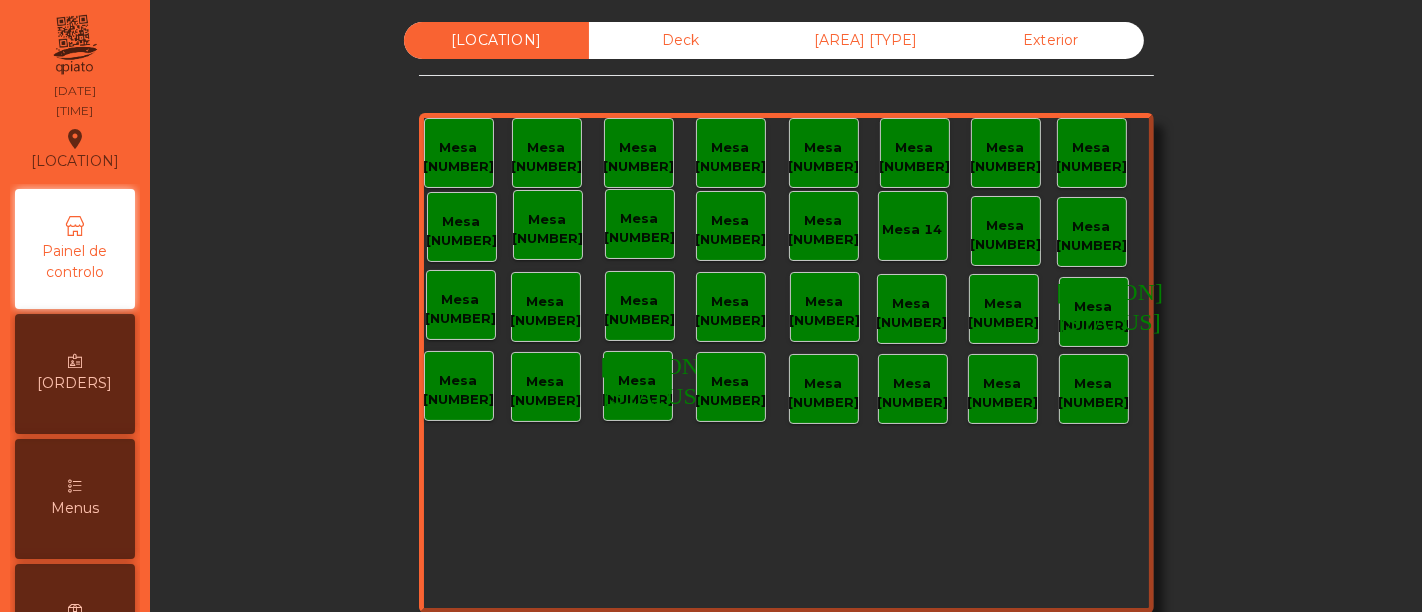click on "Deck" at bounding box center [681, 40] 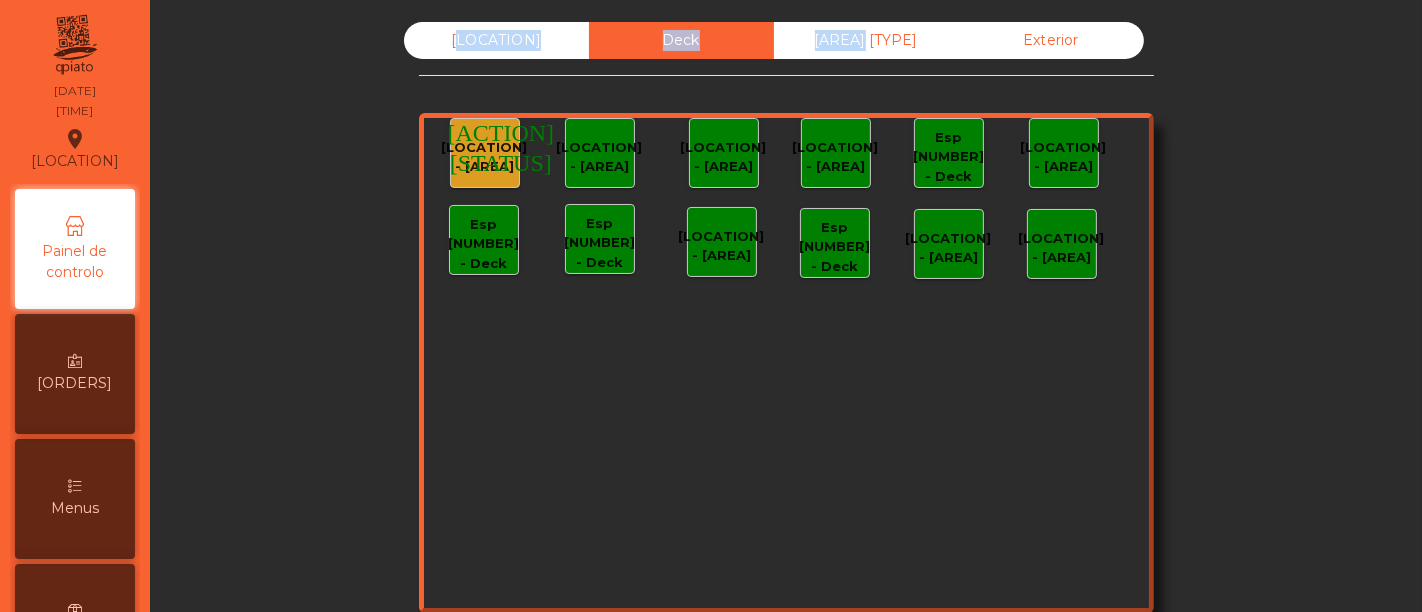 click on "Deck" at bounding box center [681, 40] 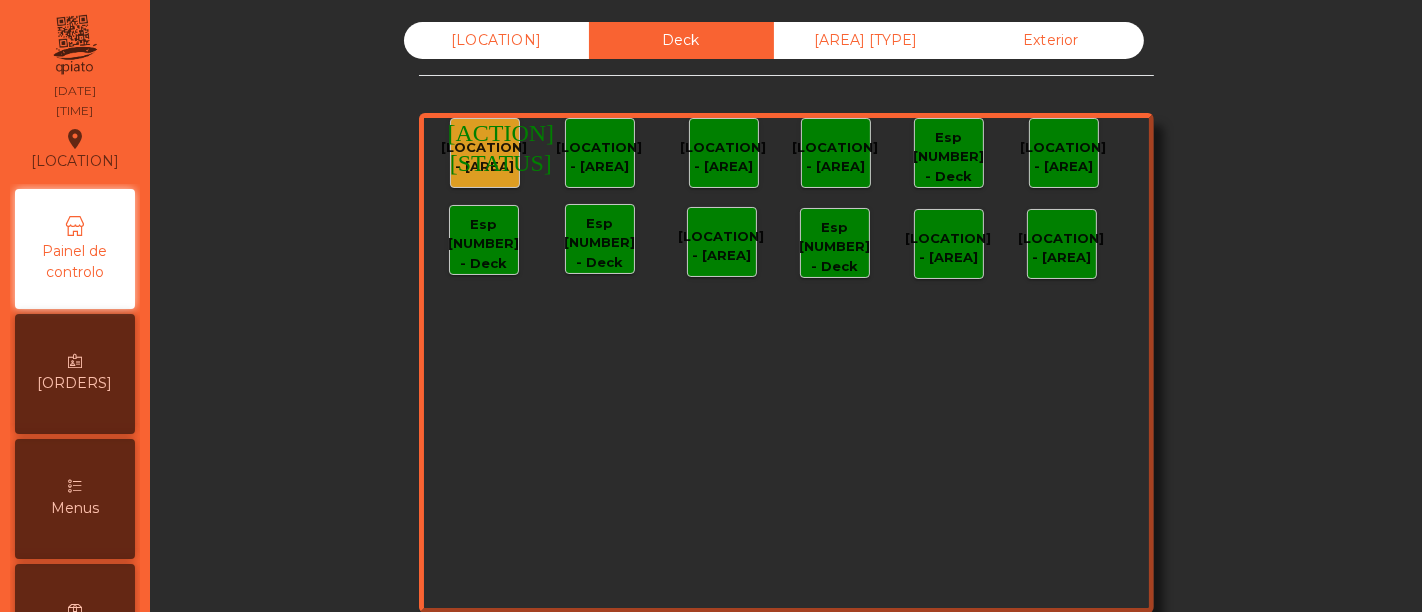click on "[LOCATION] - [AREA]" at bounding box center [485, 157] 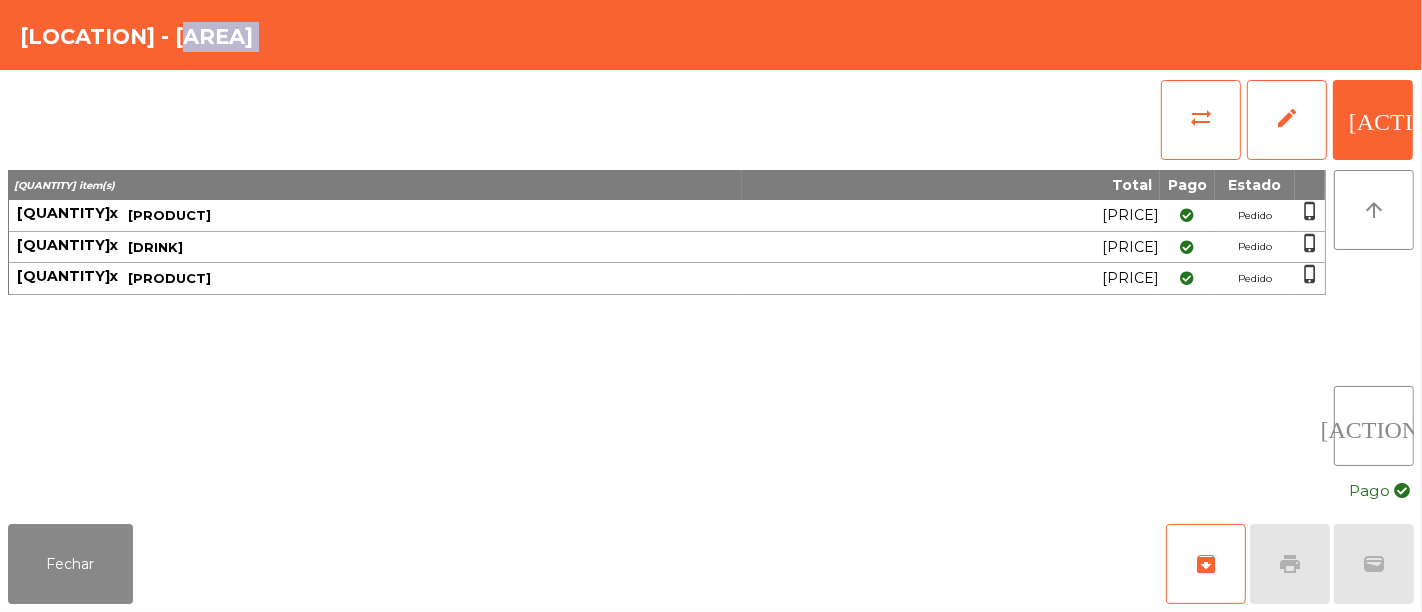 click on "[ACTION]   [ACTION]   [ACTION]" at bounding box center [711, 120] 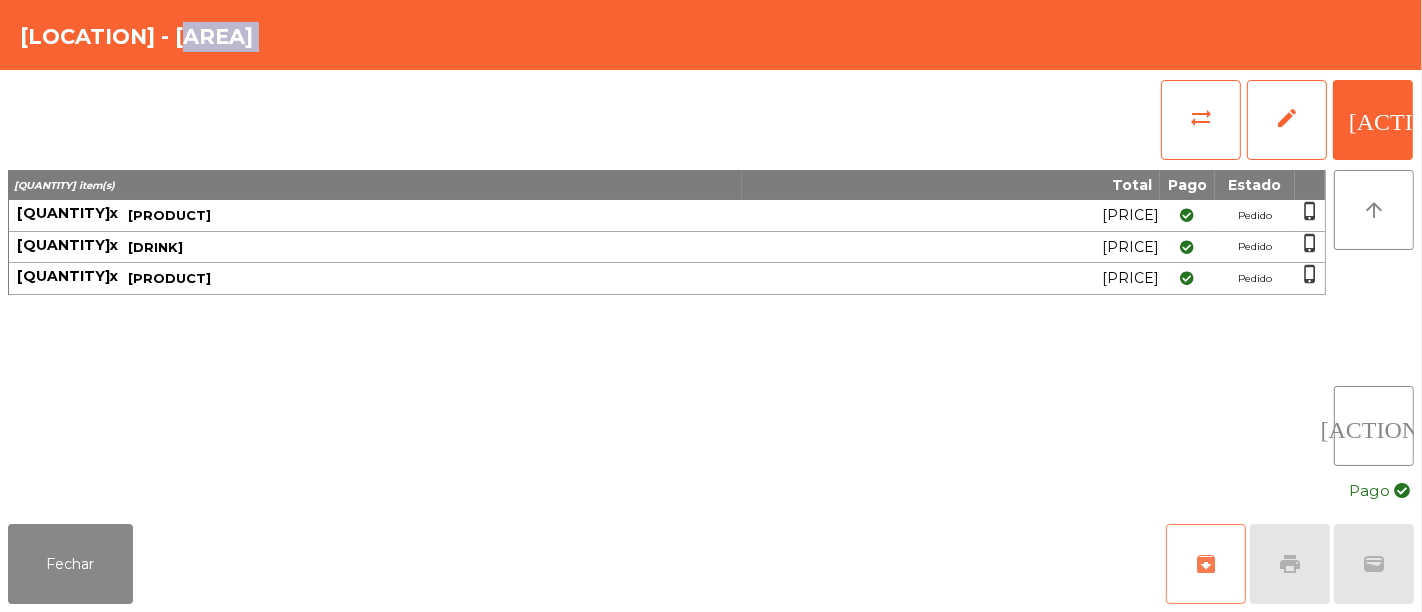 click on "archive" at bounding box center (1206, 564) 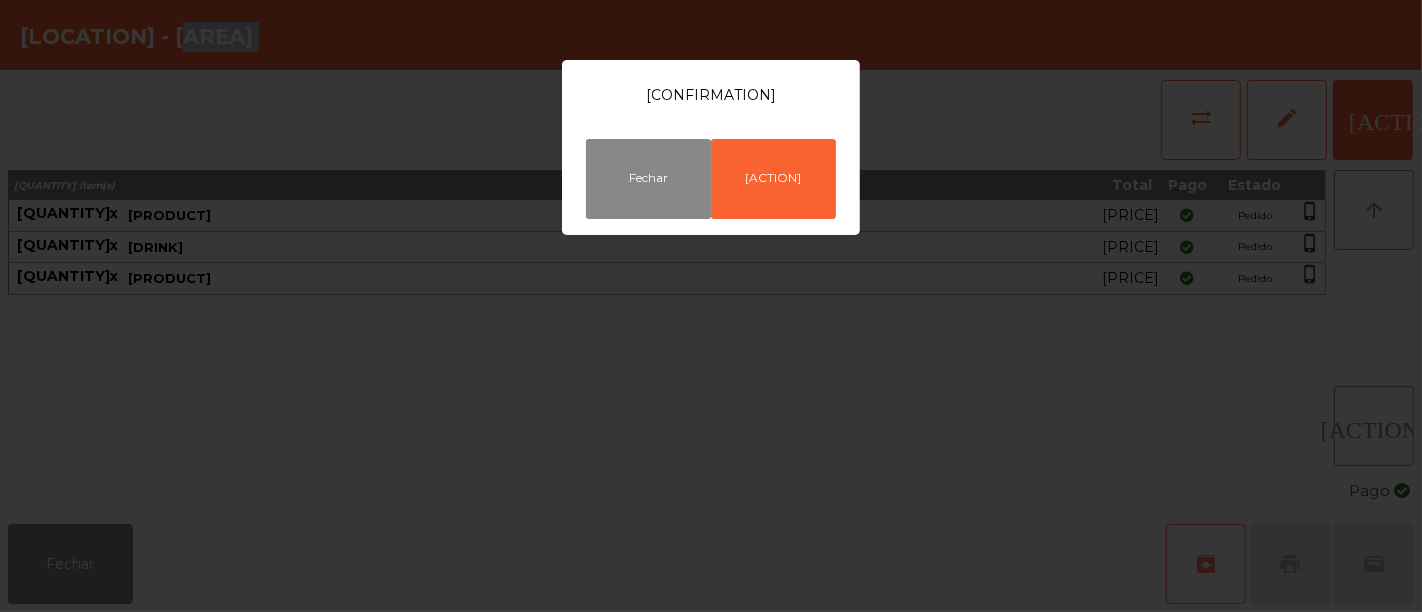 click on "Tem a certeza que quer remover os pedidos pagos desta mesa?  Fechar   Arquivar" at bounding box center (711, 306) 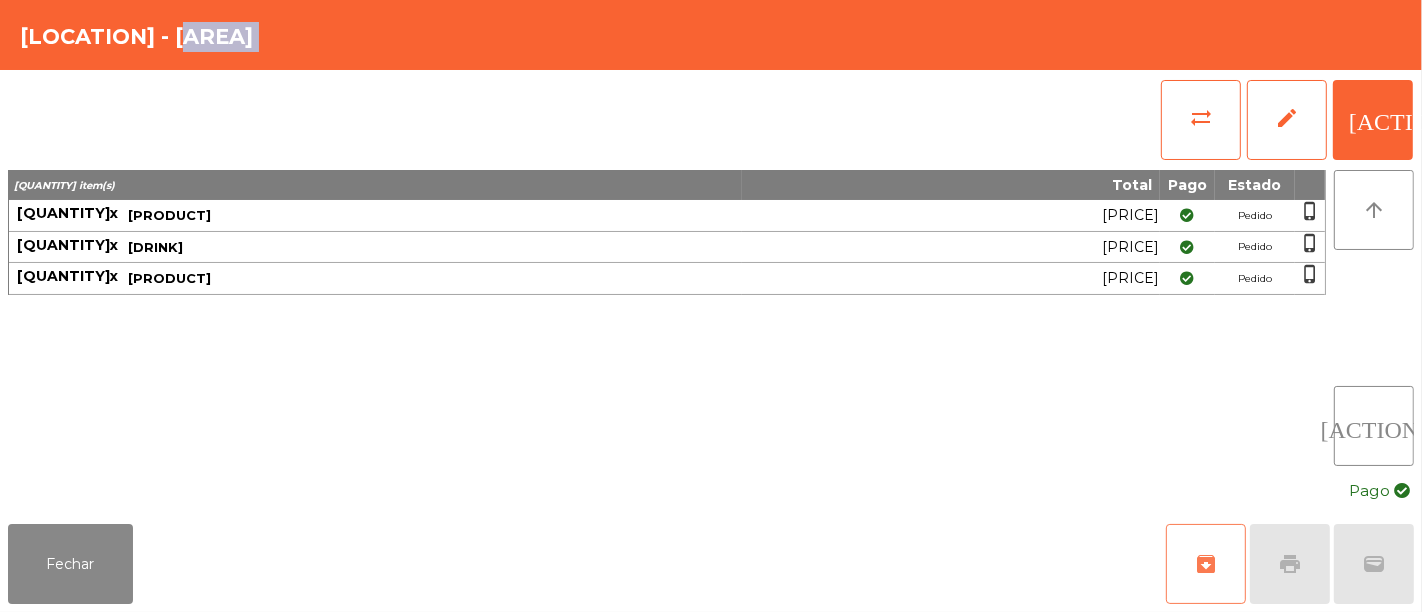 click on "archive" at bounding box center [1206, 564] 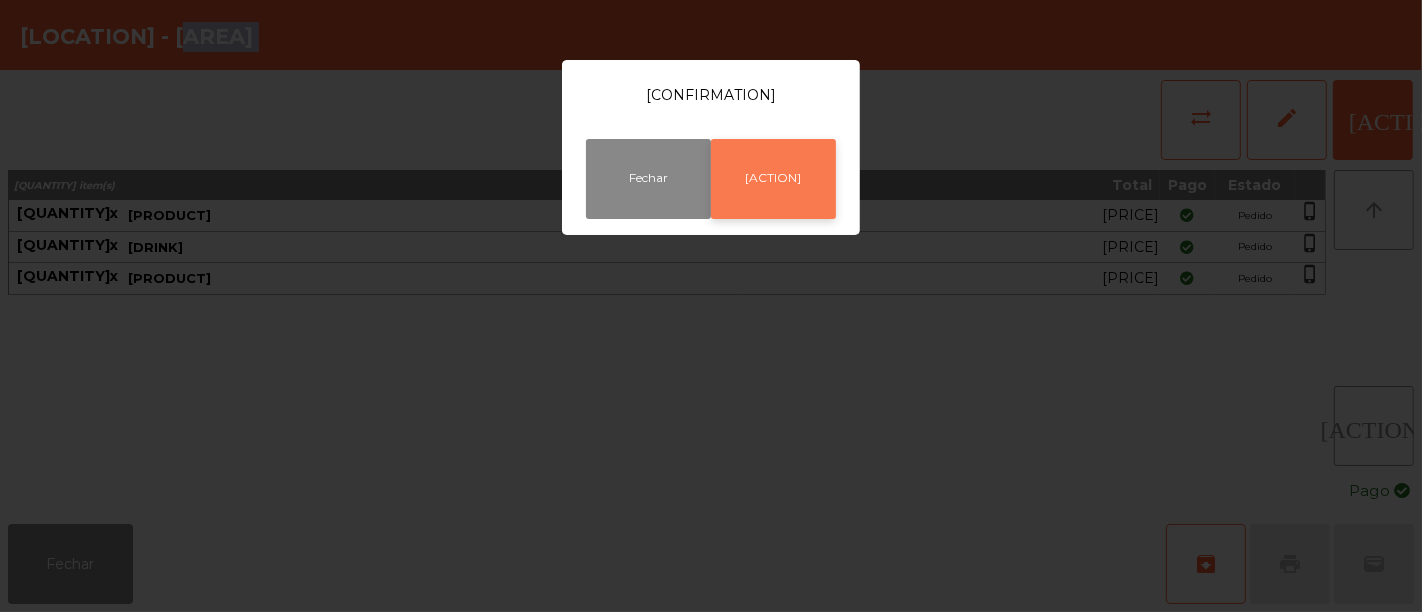 click on "[ACTION]" at bounding box center [773, 179] 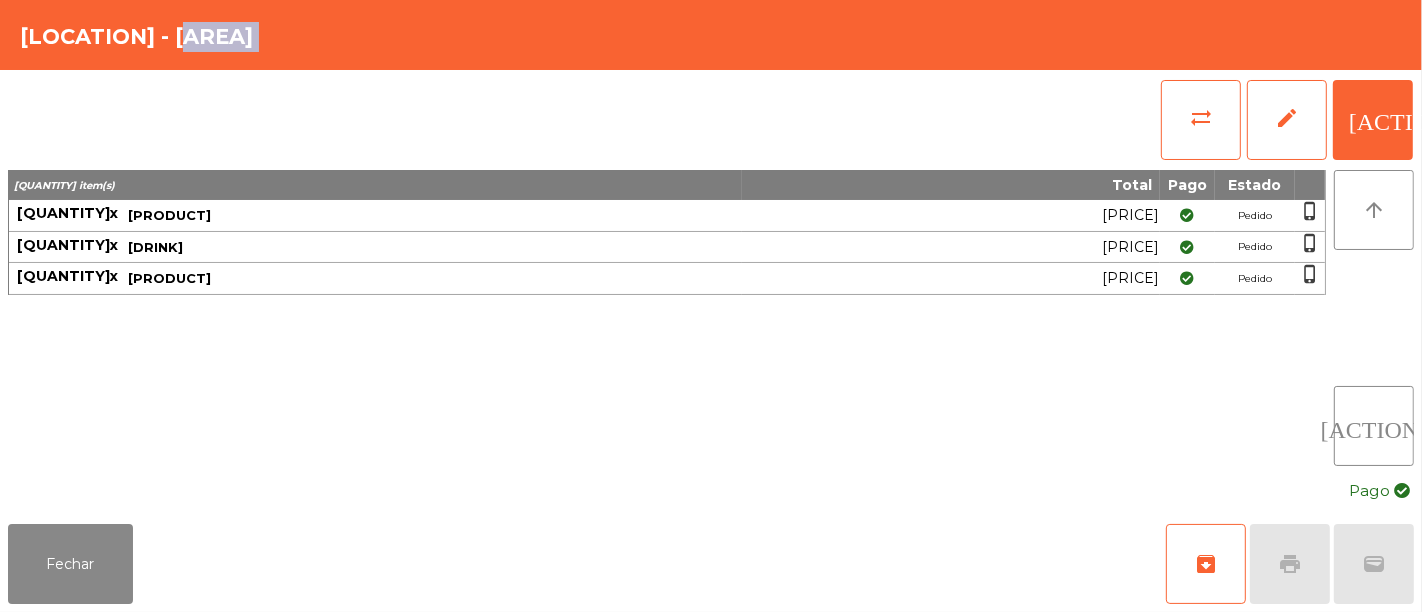 click on "[ACTION]   [ACTION]   [ACTION]" at bounding box center [711, 120] 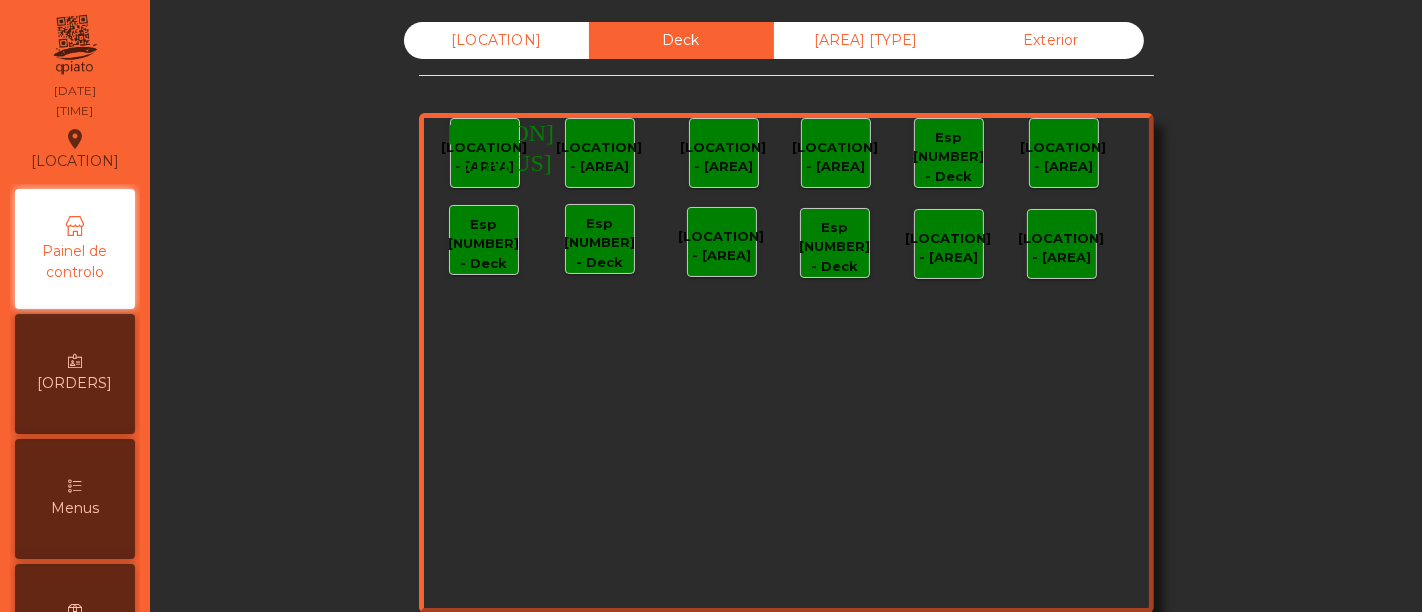 click on "[AREA] [TYPE]" at bounding box center [866, 40] 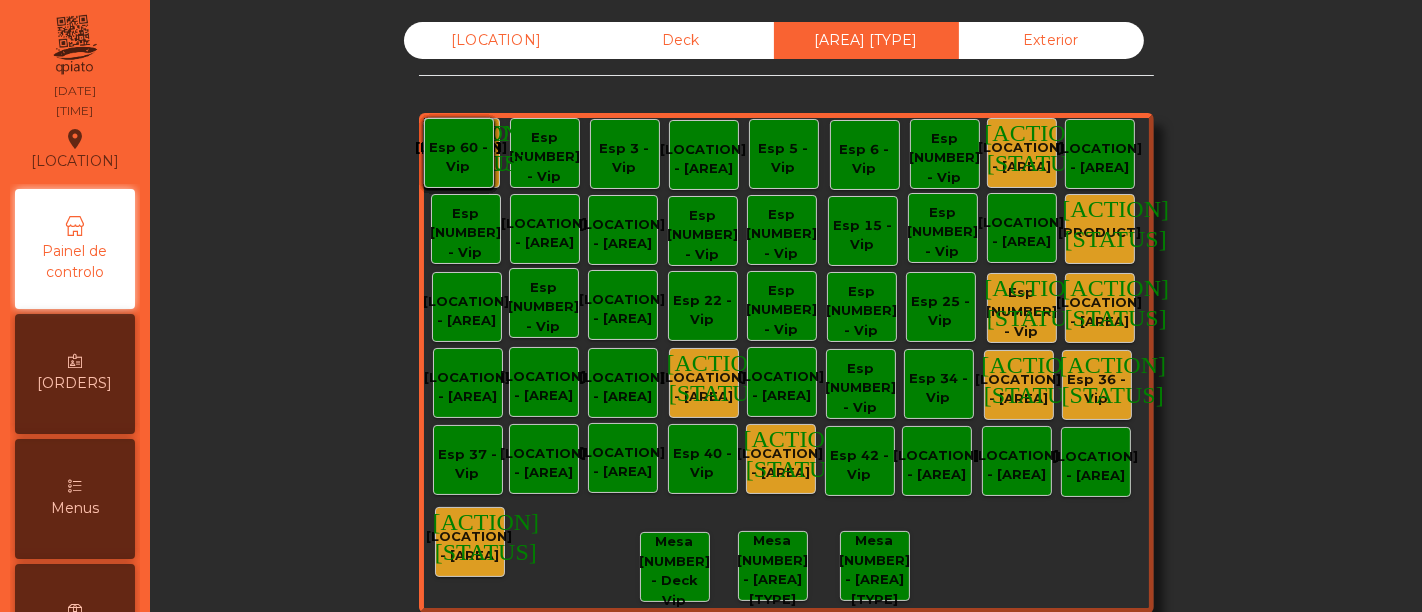 click on "[ACTION] [ACTION]" at bounding box center (481, 147) 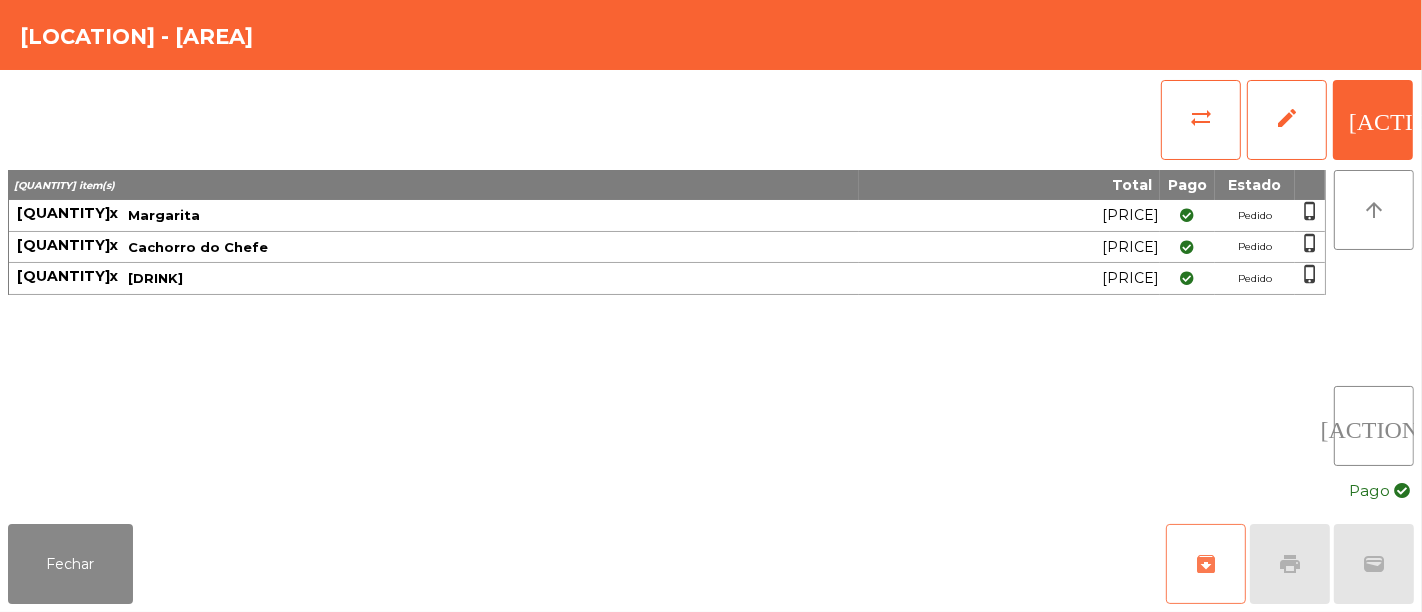 click on "archive" at bounding box center [1206, 564] 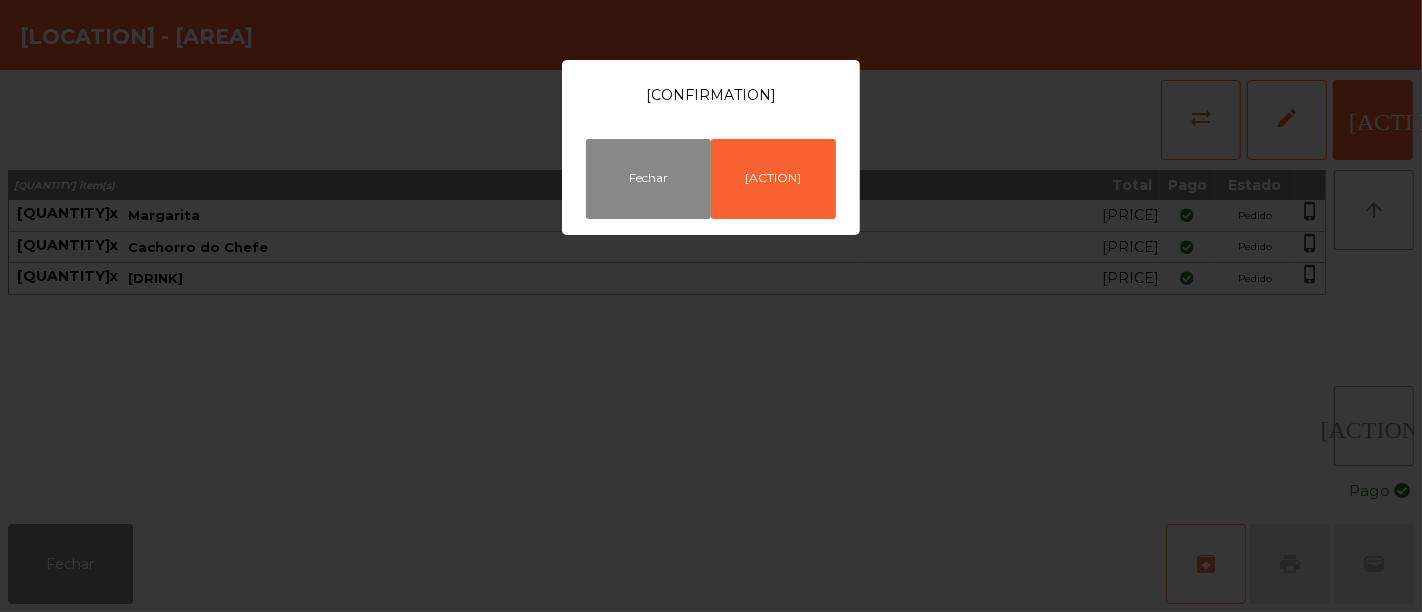 click on "Tem a certeza que quer remover os pedidos pagos desta mesa?  Fechar   Arquivar" at bounding box center (711, 306) 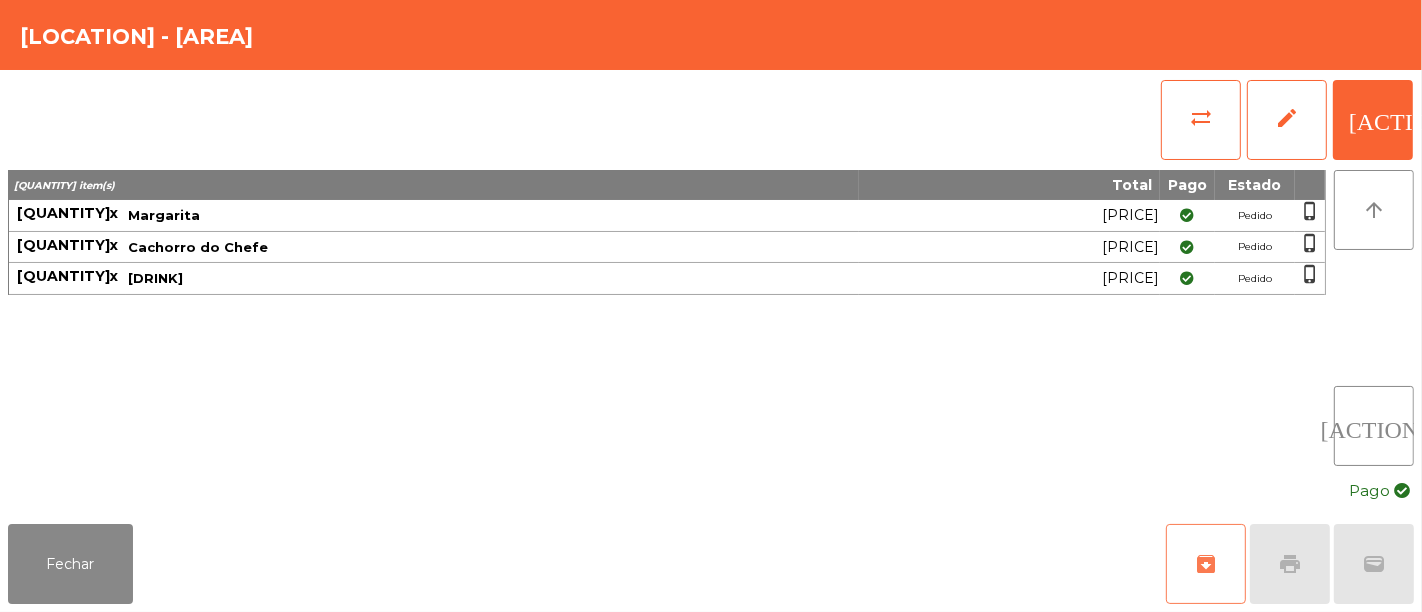 click on "archive" at bounding box center (1206, 564) 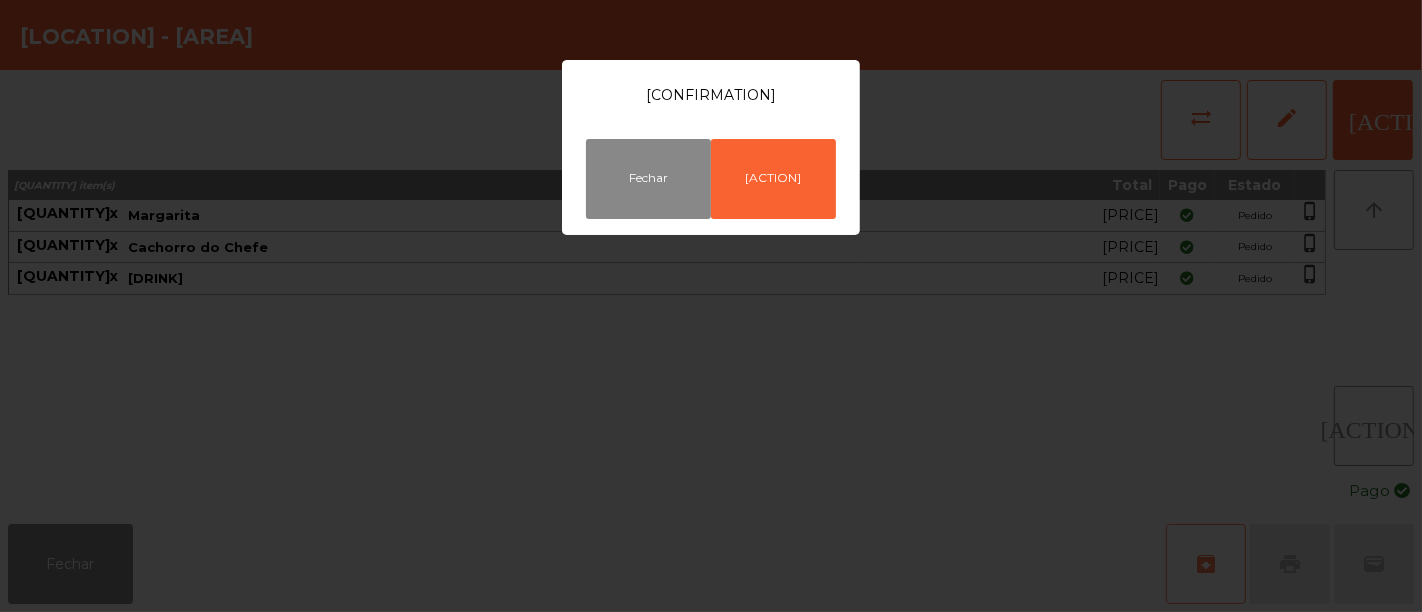 click on "Tem a certeza que quer remover os pedidos pagos desta mesa?  Fechar   Arquivar" at bounding box center [711, 306] 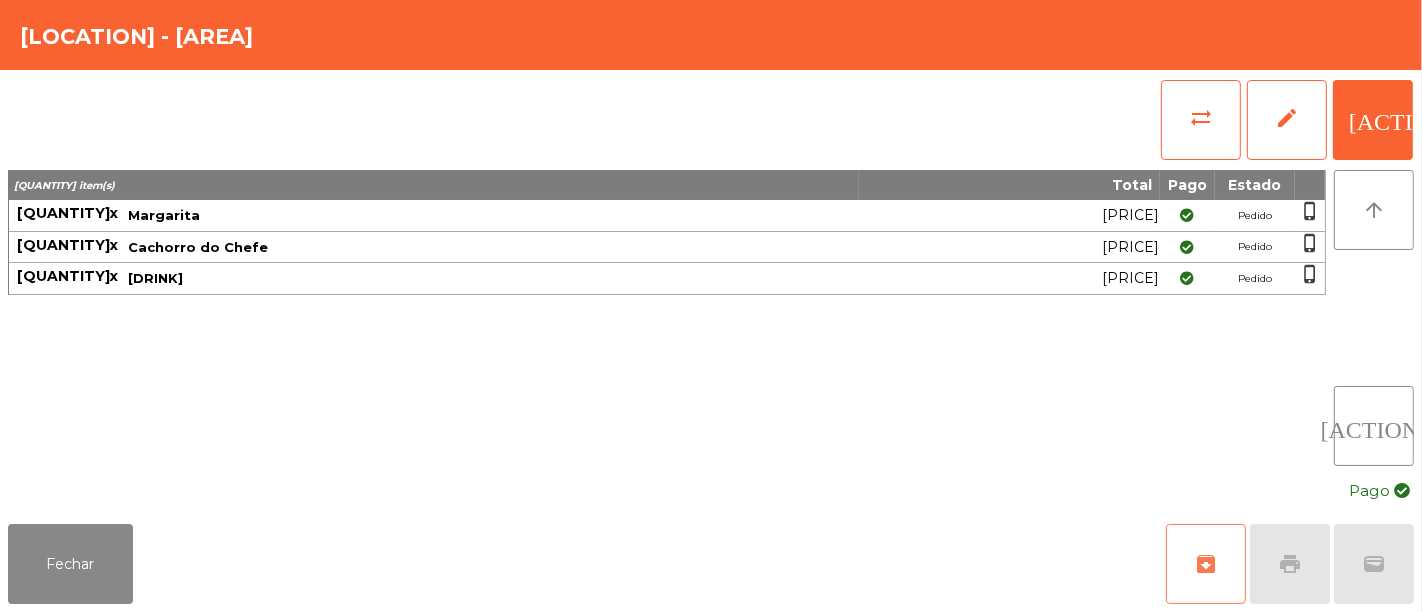 click on "archive" at bounding box center [1206, 564] 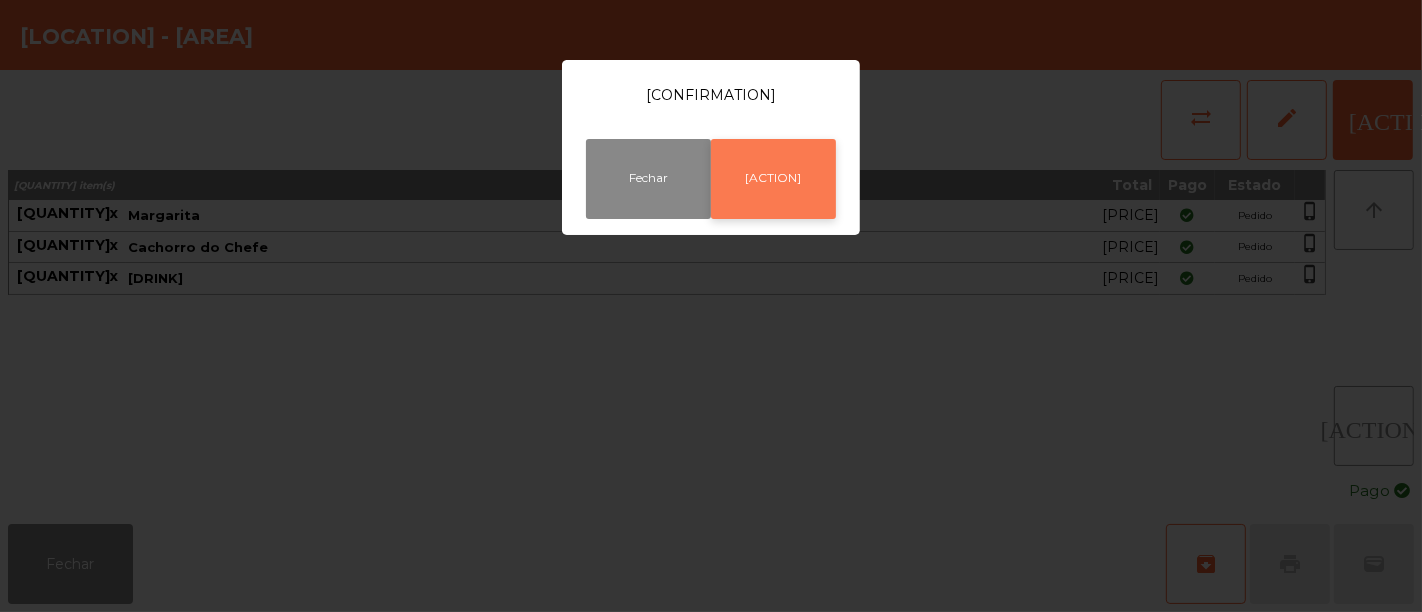 click on "[ACTION]" at bounding box center (773, 179) 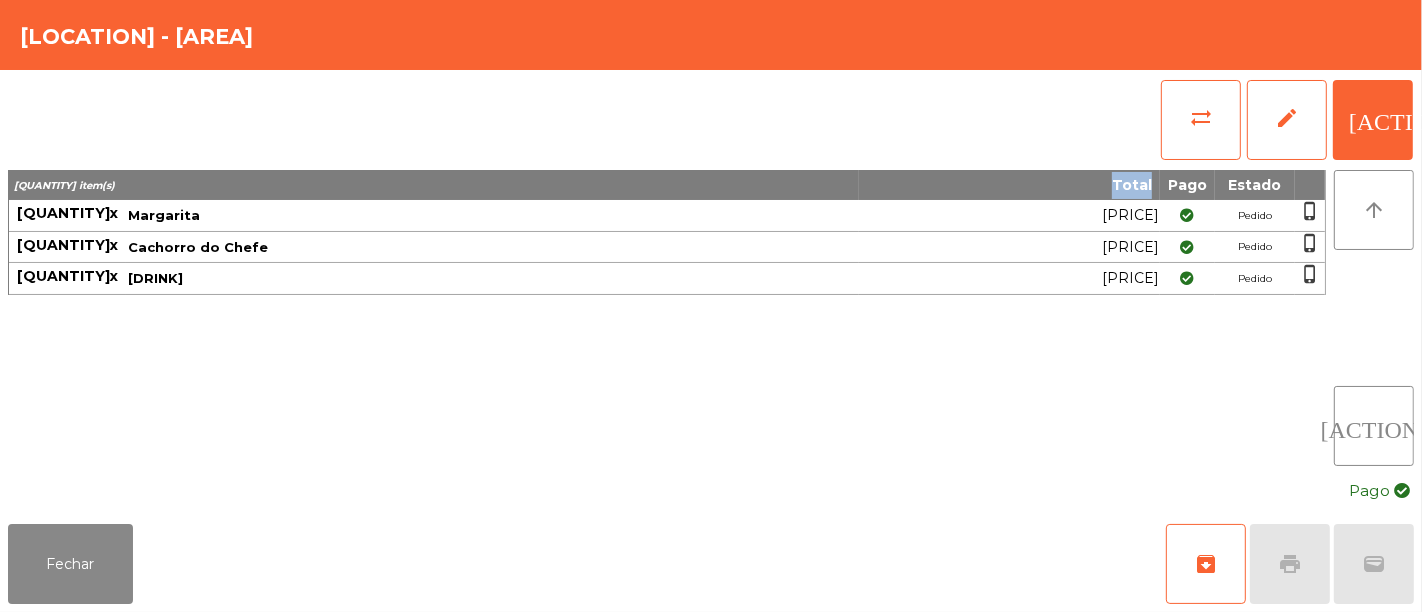 click on "Total" at bounding box center [1009, 185] 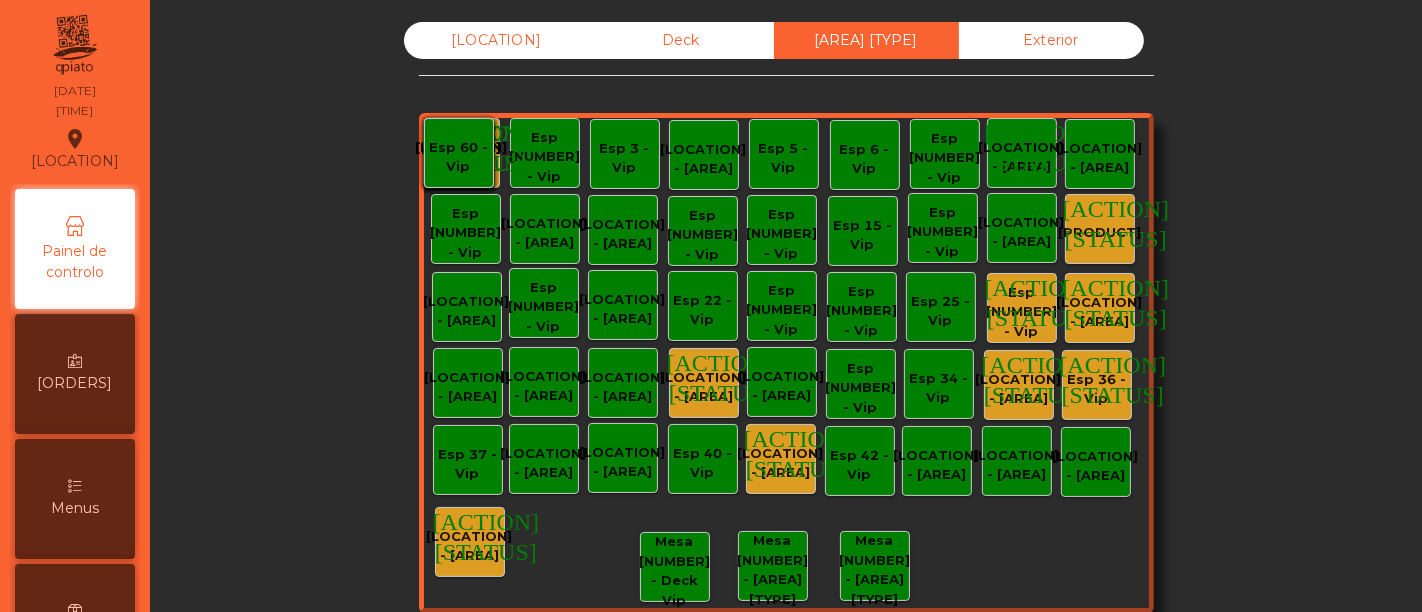 click on "[PRODUCT]" at bounding box center [465, 157] 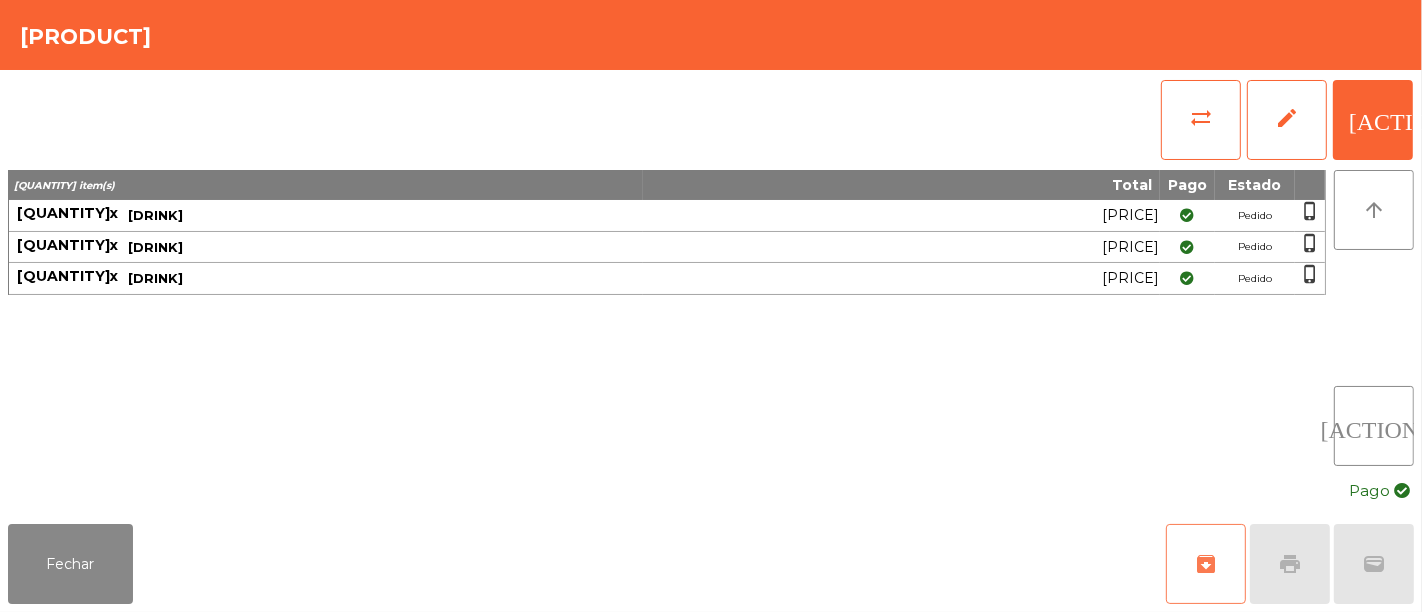 click on "archive" at bounding box center (1206, 564) 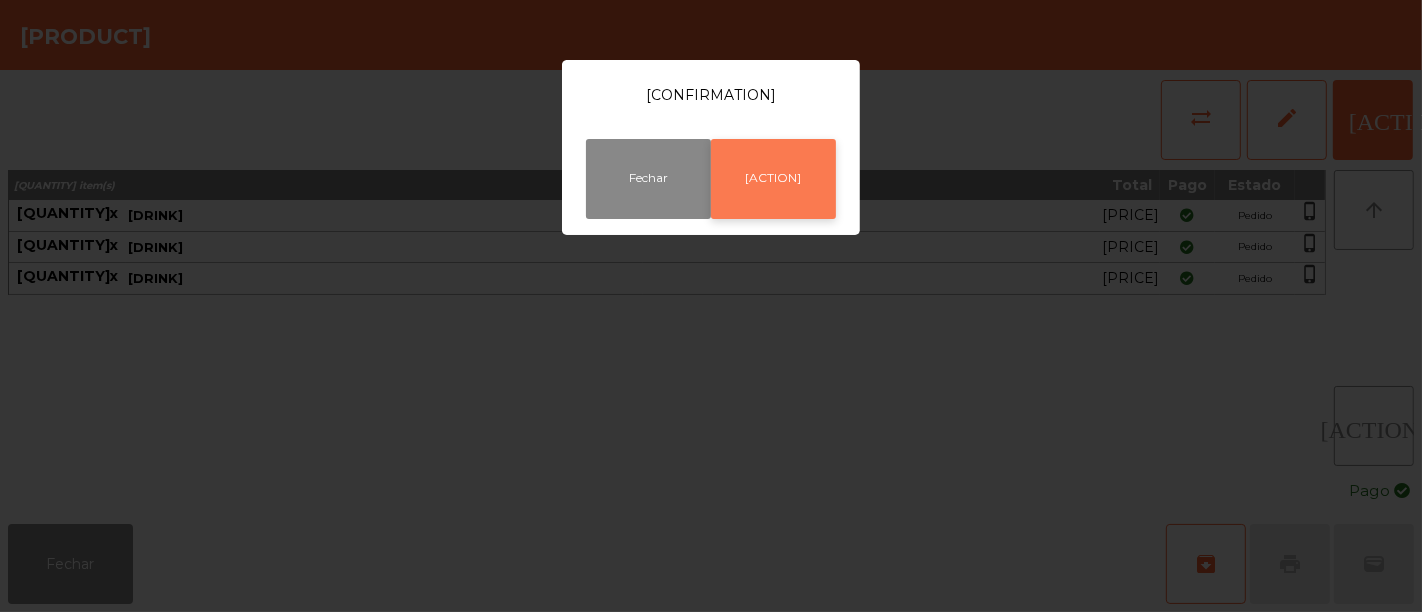 click on "[ACTION]" at bounding box center (773, 179) 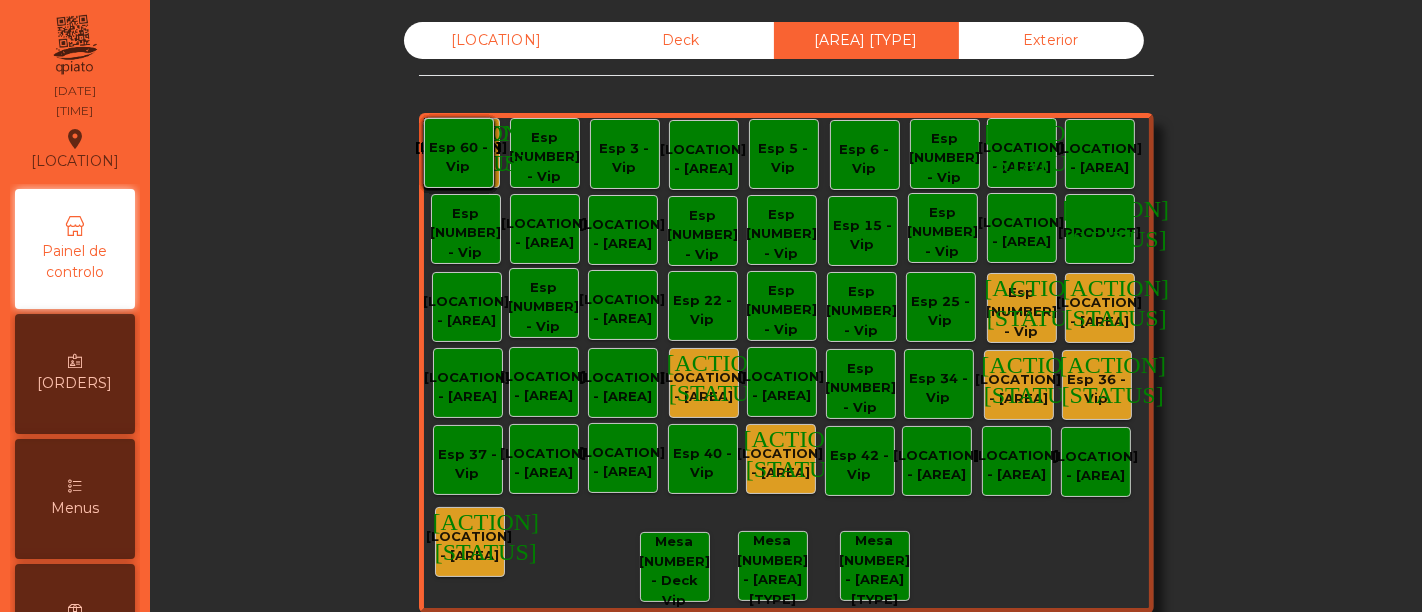 click on "[LOCATION] - [AREA]" at bounding box center (465, 157) 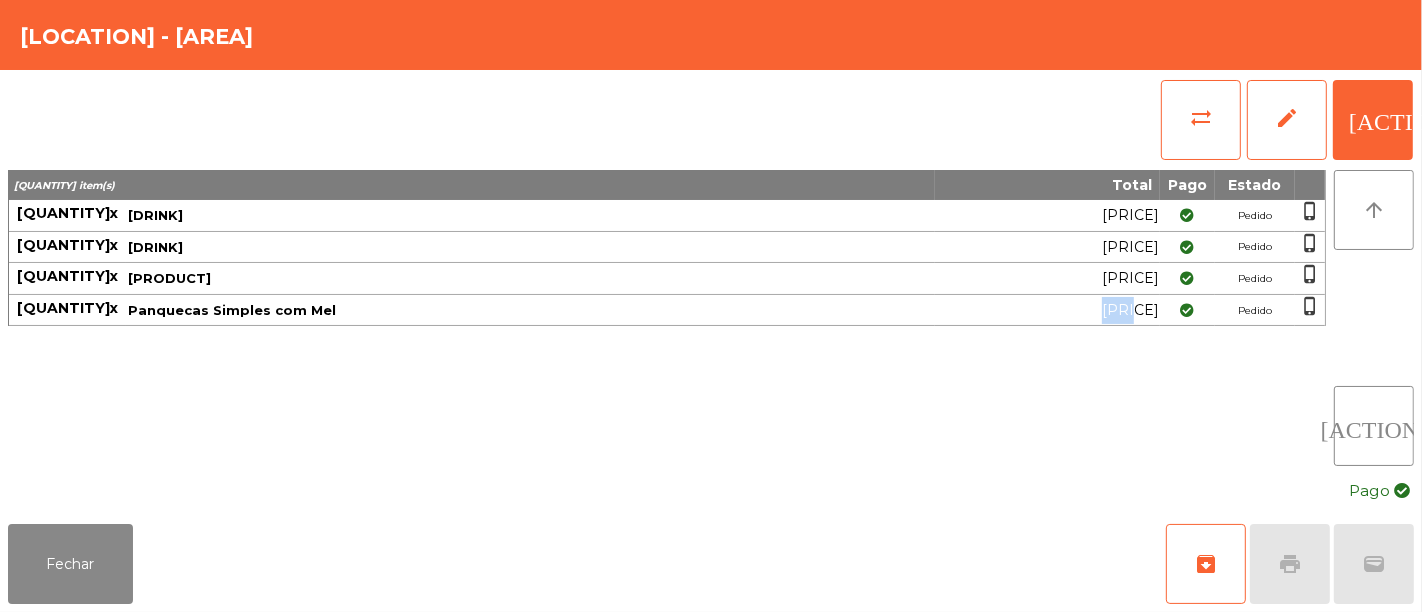click on "[PRICE]" at bounding box center [1047, 215] 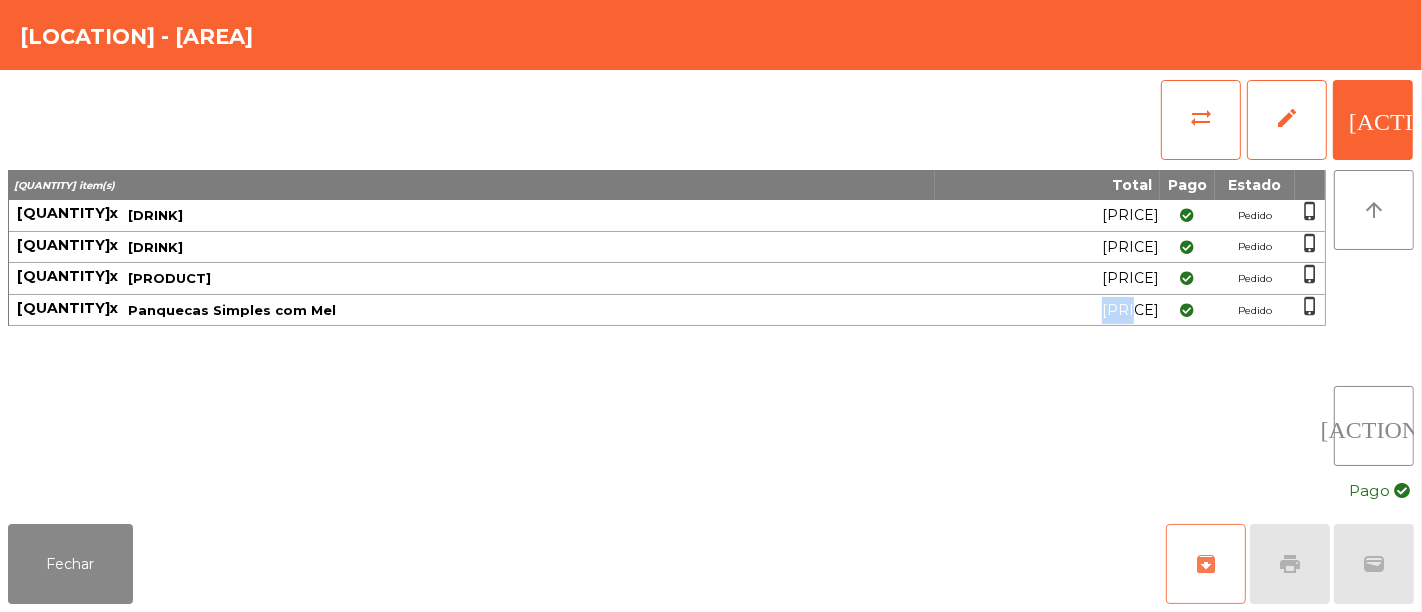click on "archive" at bounding box center (1206, 564) 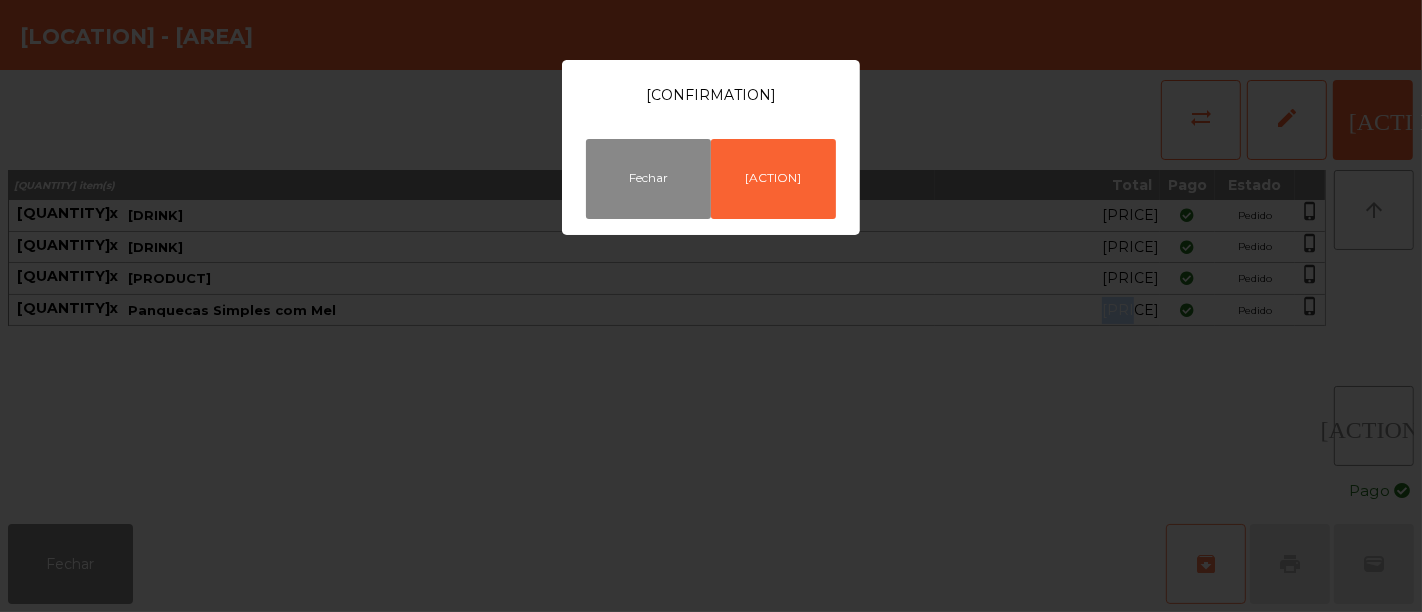 click on "Tem a certeza que quer remover os pedidos pagos desta mesa?  Fechar   Arquivar" at bounding box center [711, 306] 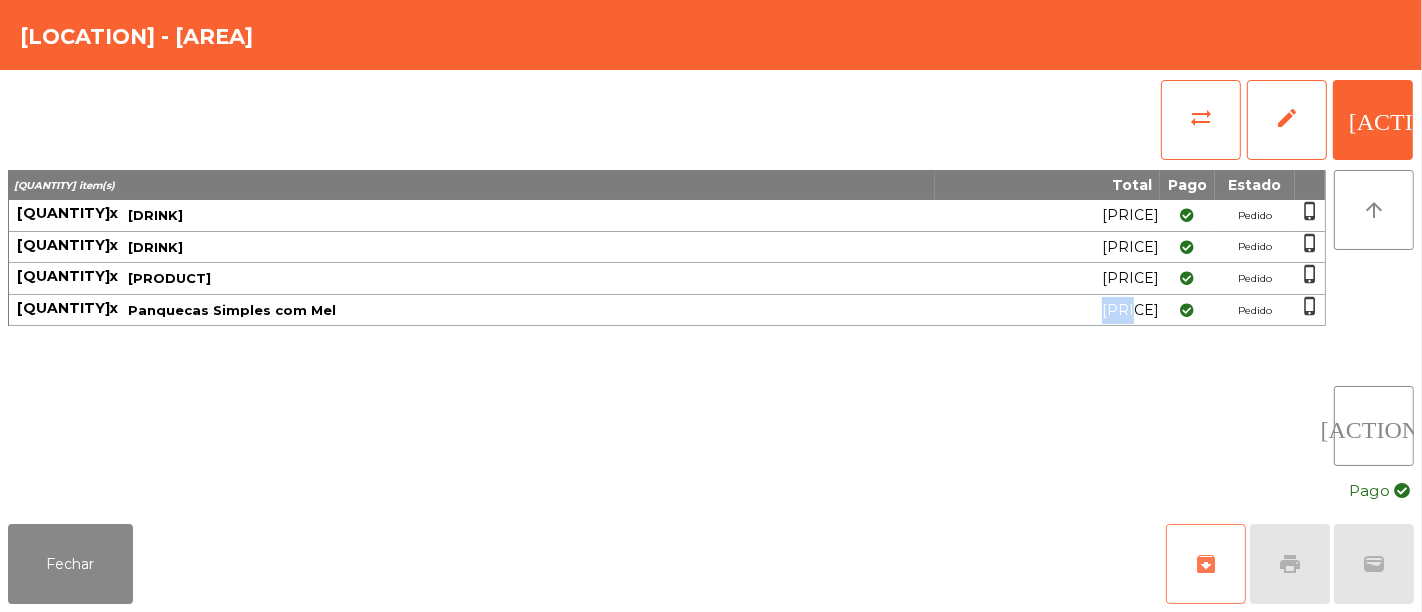 click on "archive" at bounding box center [1206, 564] 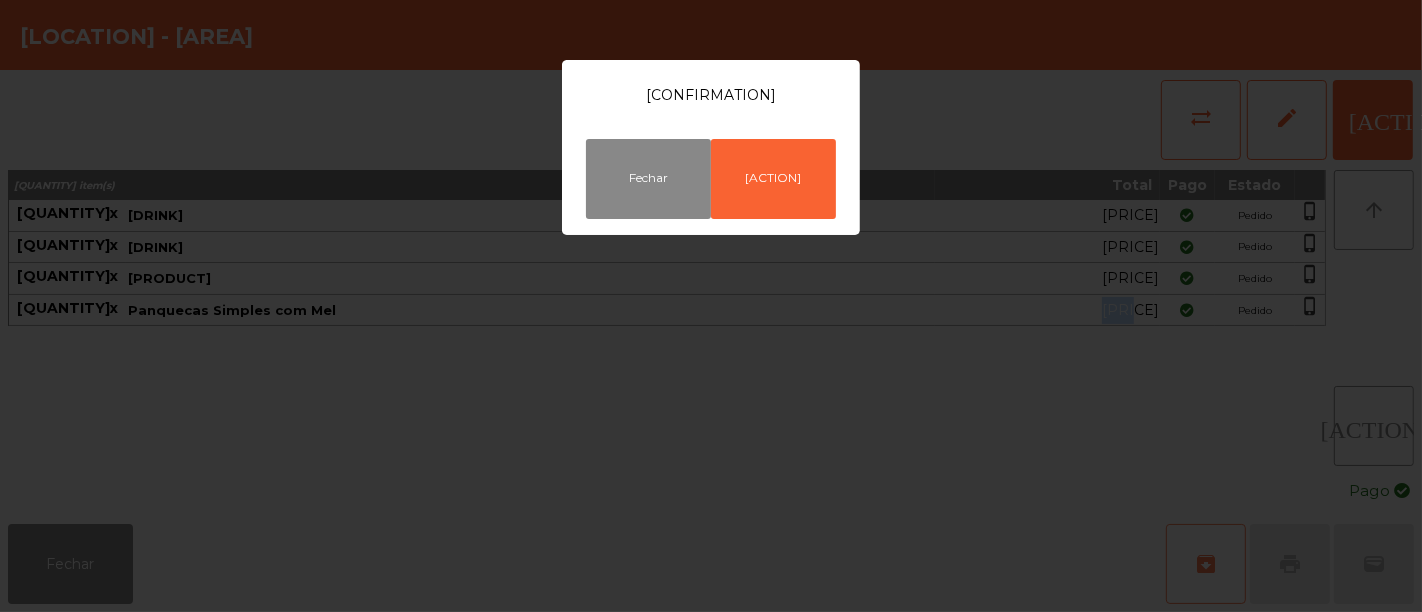 click on "Tem a certeza que quer remover os pedidos pagos desta mesa?  Fechar   Arquivar" at bounding box center (711, 306) 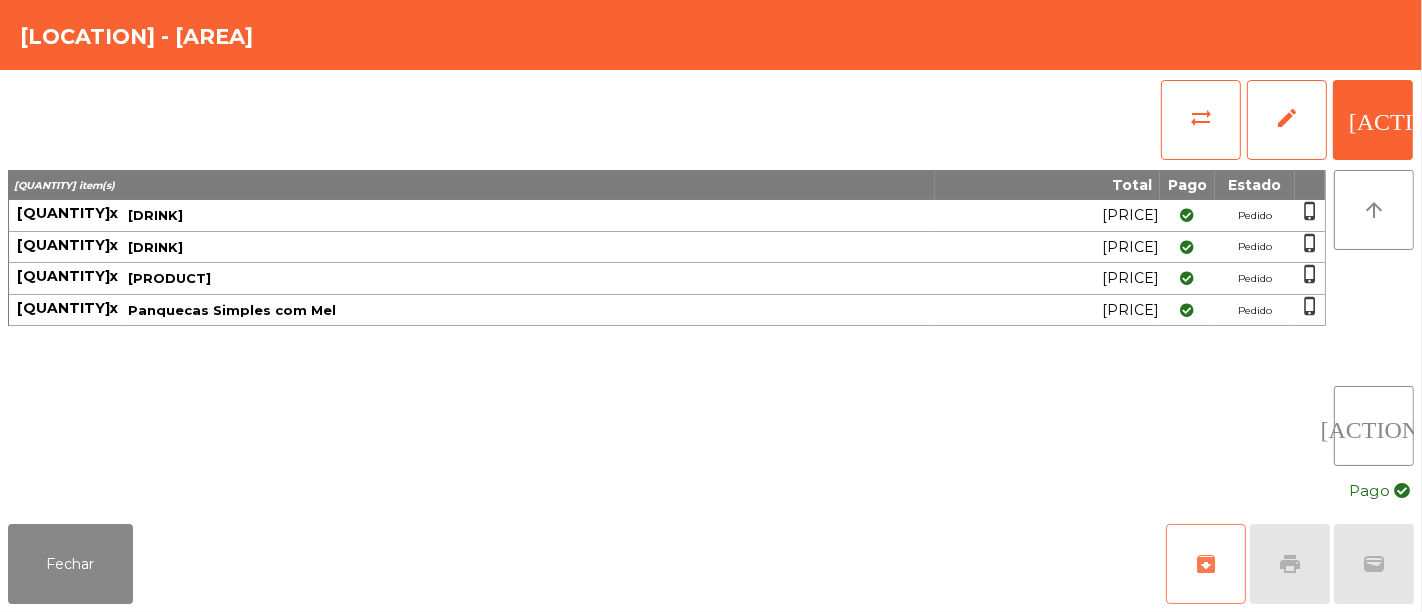 click on "archive" at bounding box center [1206, 564] 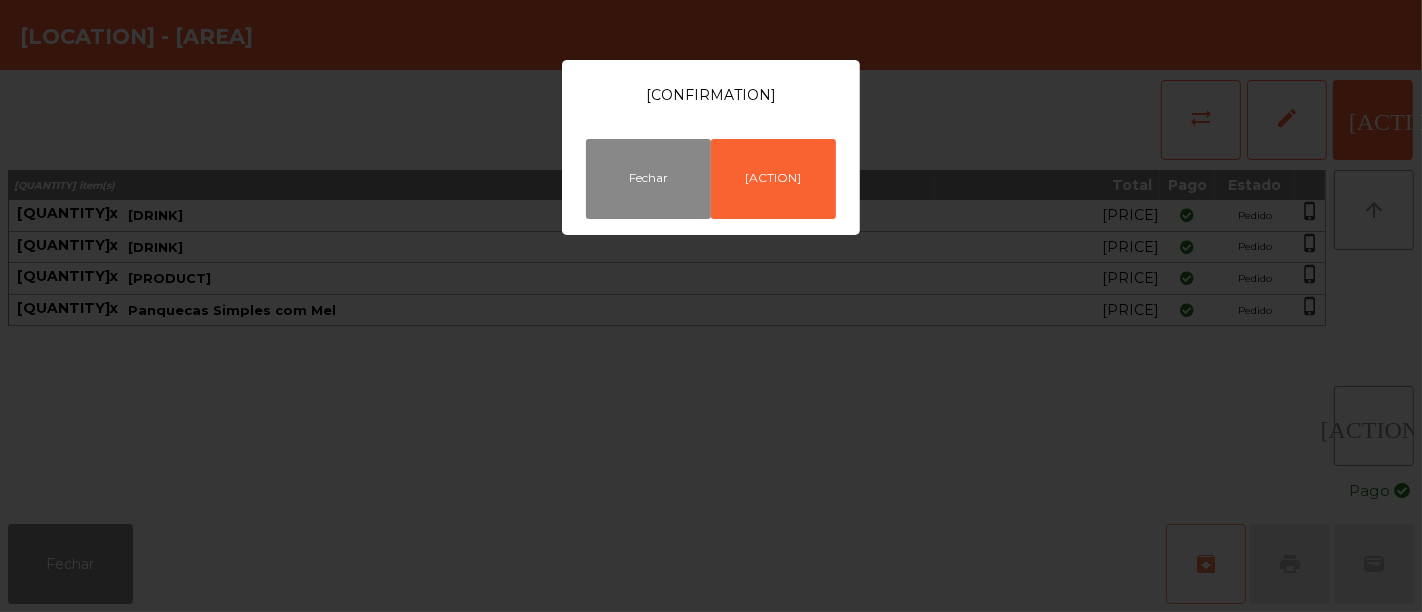 click on "Tem a certeza que quer remover os pedidos pagos desta mesa?  Fechar   Arquivar" at bounding box center [711, 306] 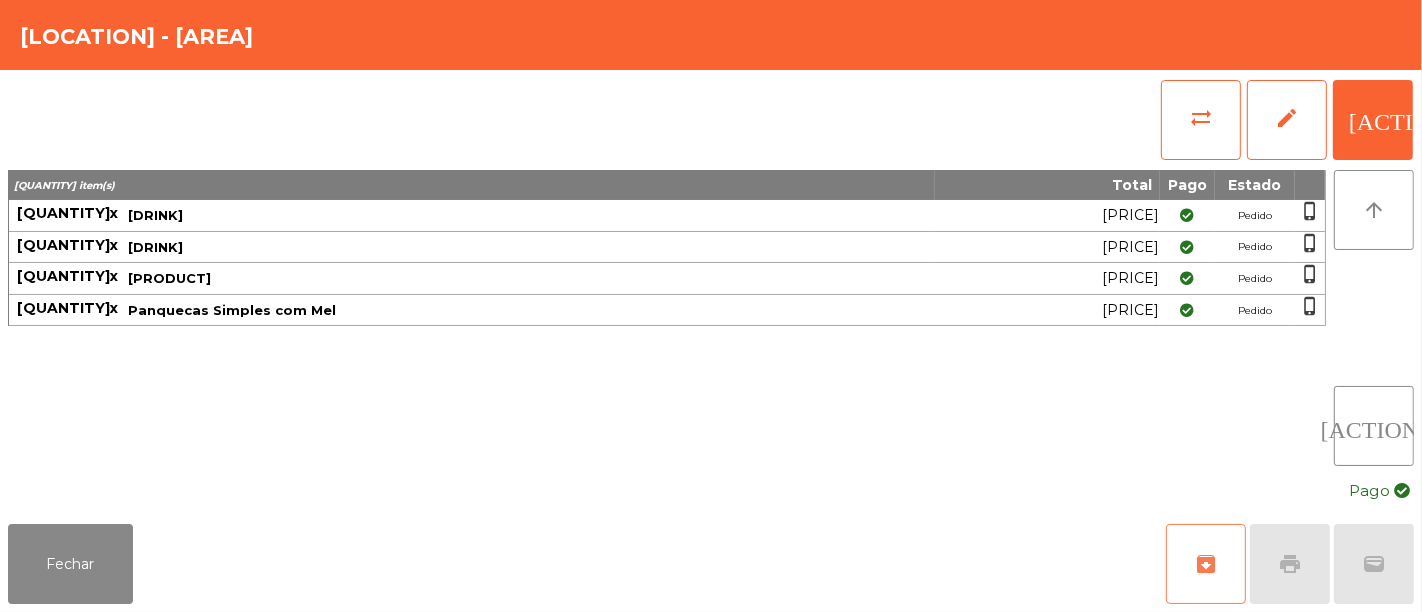 click on "archive" at bounding box center [1206, 564] 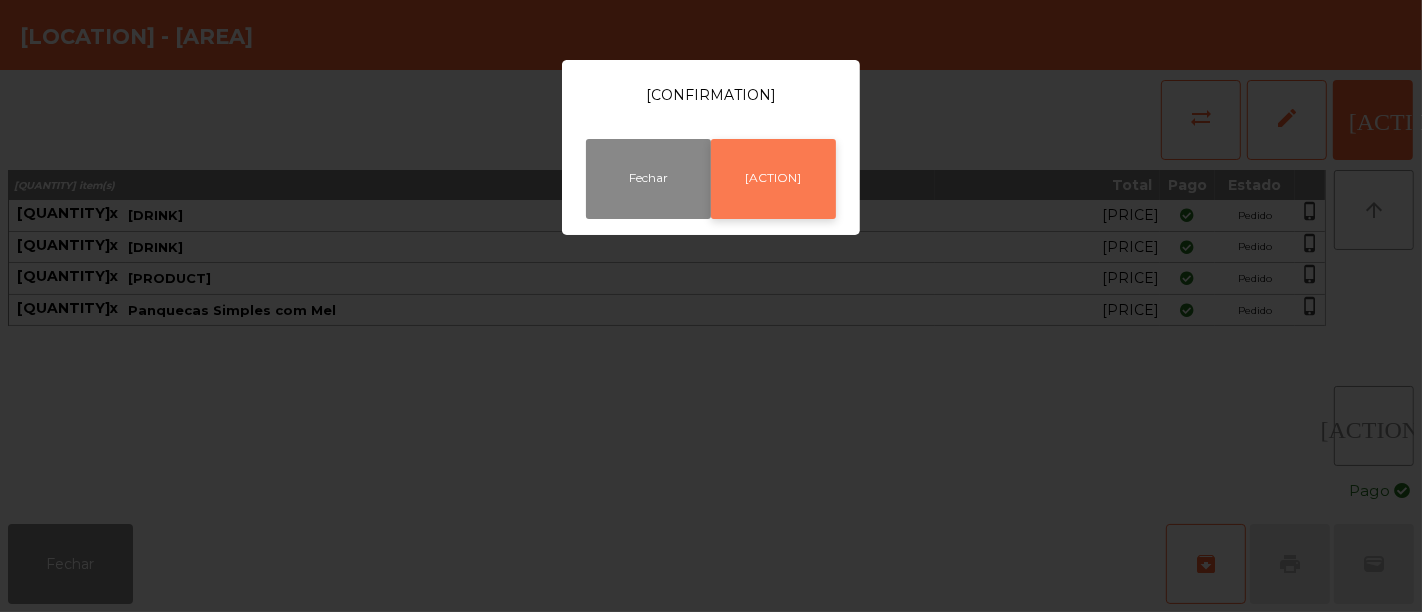 click on "[ACTION]" at bounding box center [773, 179] 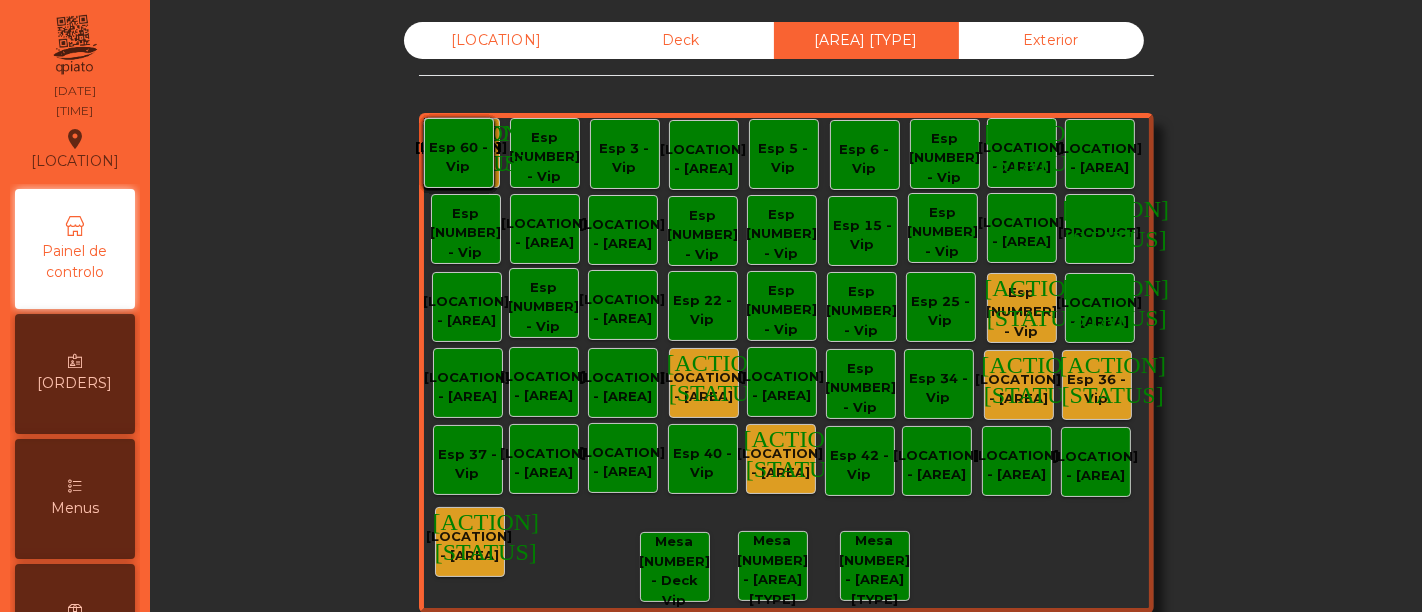 click on "[STATUS]" at bounding box center [481, 159] 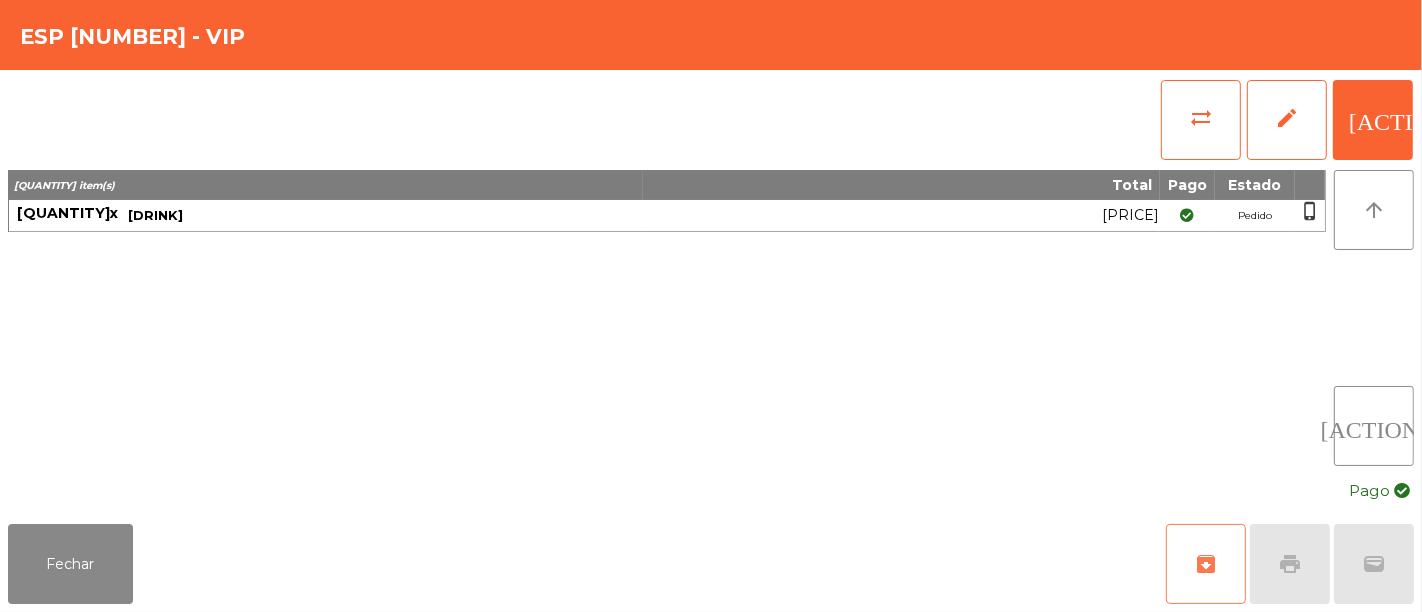 click on "archive" at bounding box center [1206, 564] 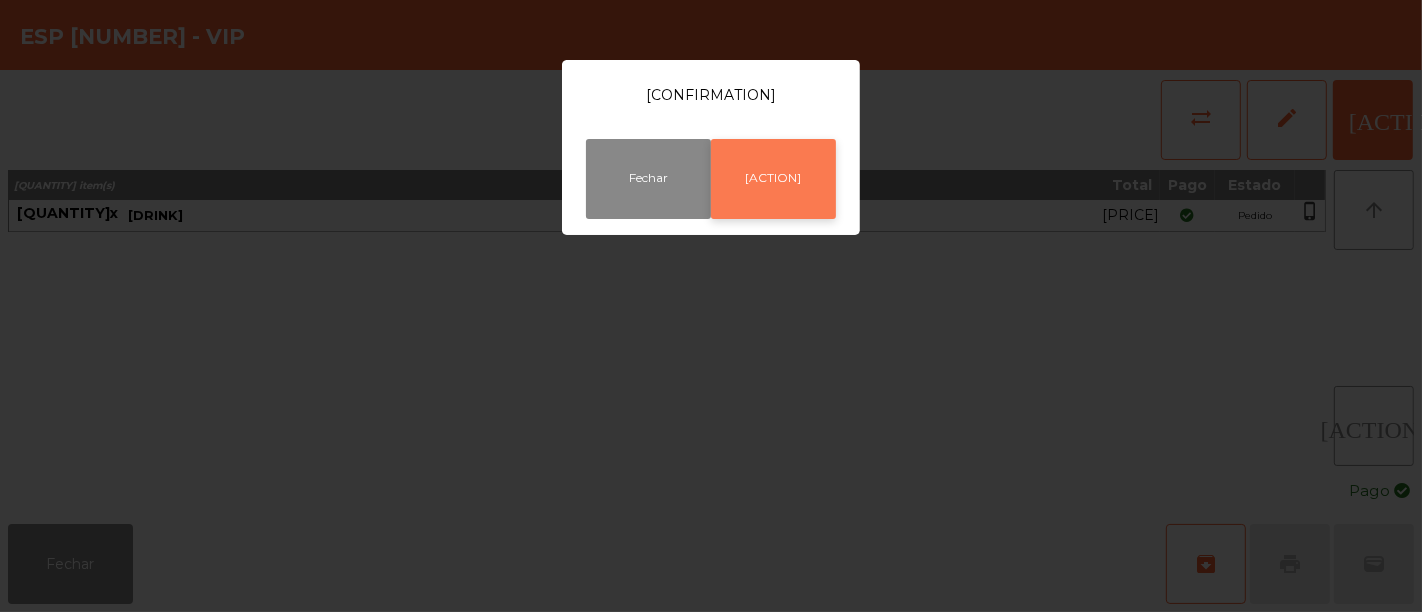 click on "[ACTION]" at bounding box center (773, 179) 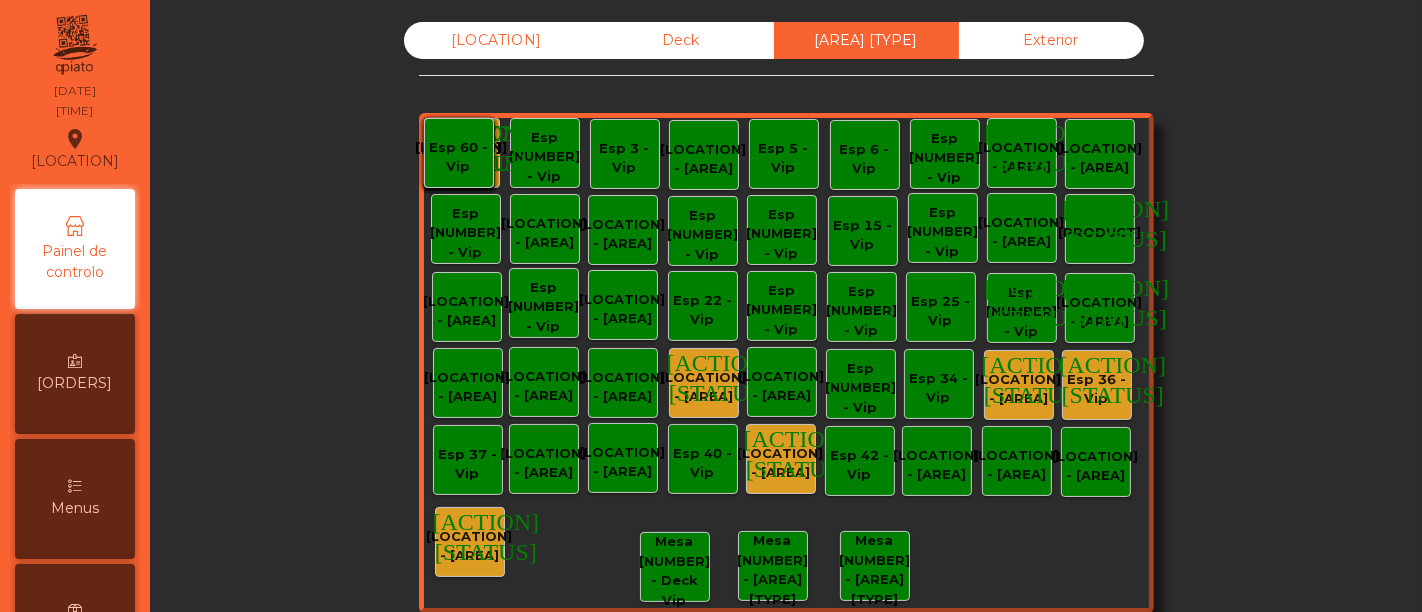 click on "[LOCATION] - [AREA]" at bounding box center [465, 157] 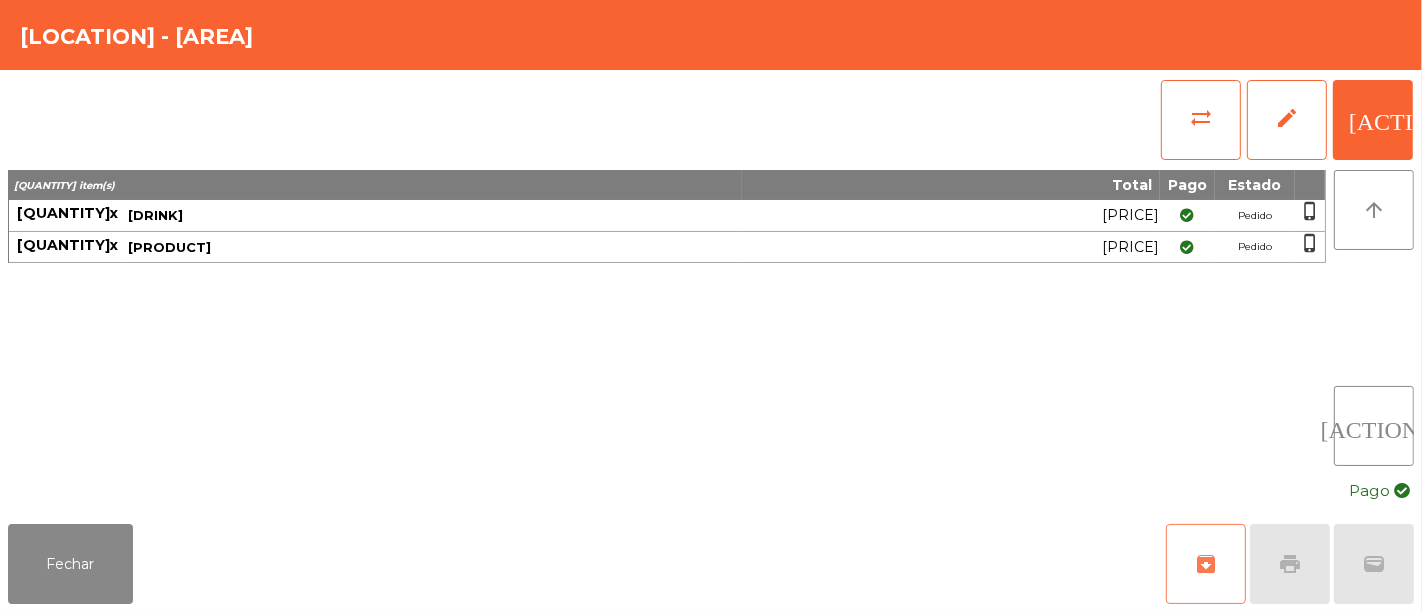 click on "archive" at bounding box center (1206, 564) 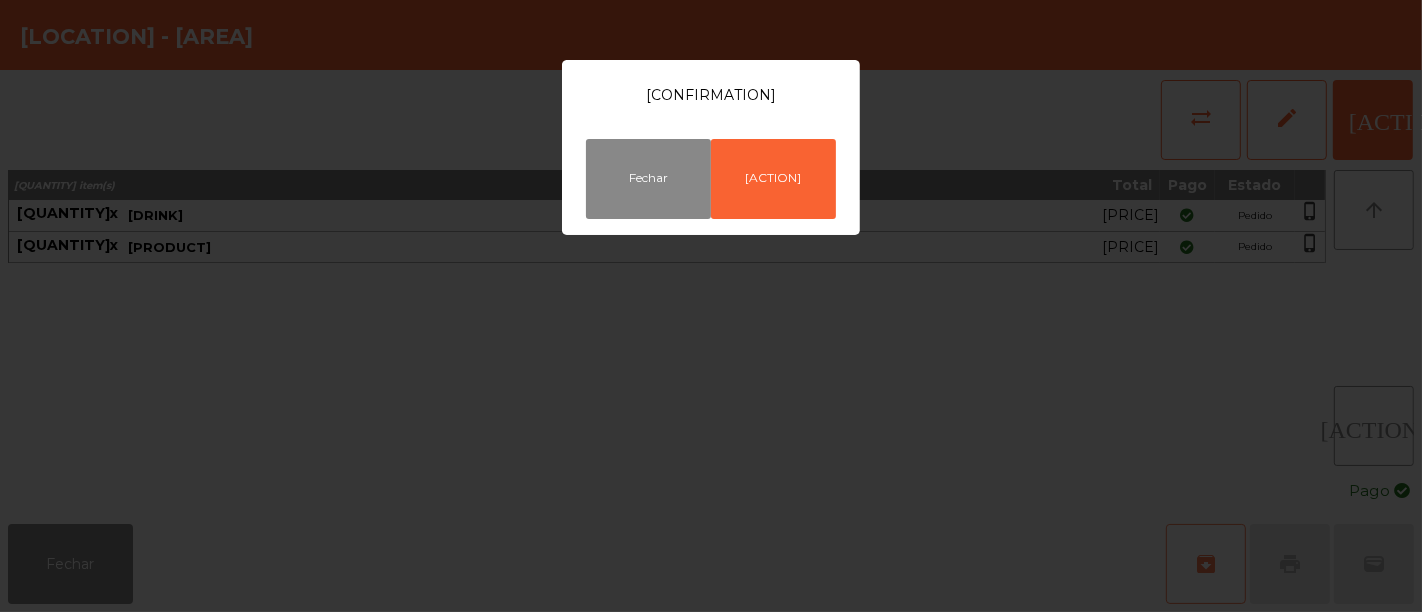 click on "Tem a certeza que quer remover os pedidos pagos desta mesa?  Fechar   Arquivar" at bounding box center (711, 306) 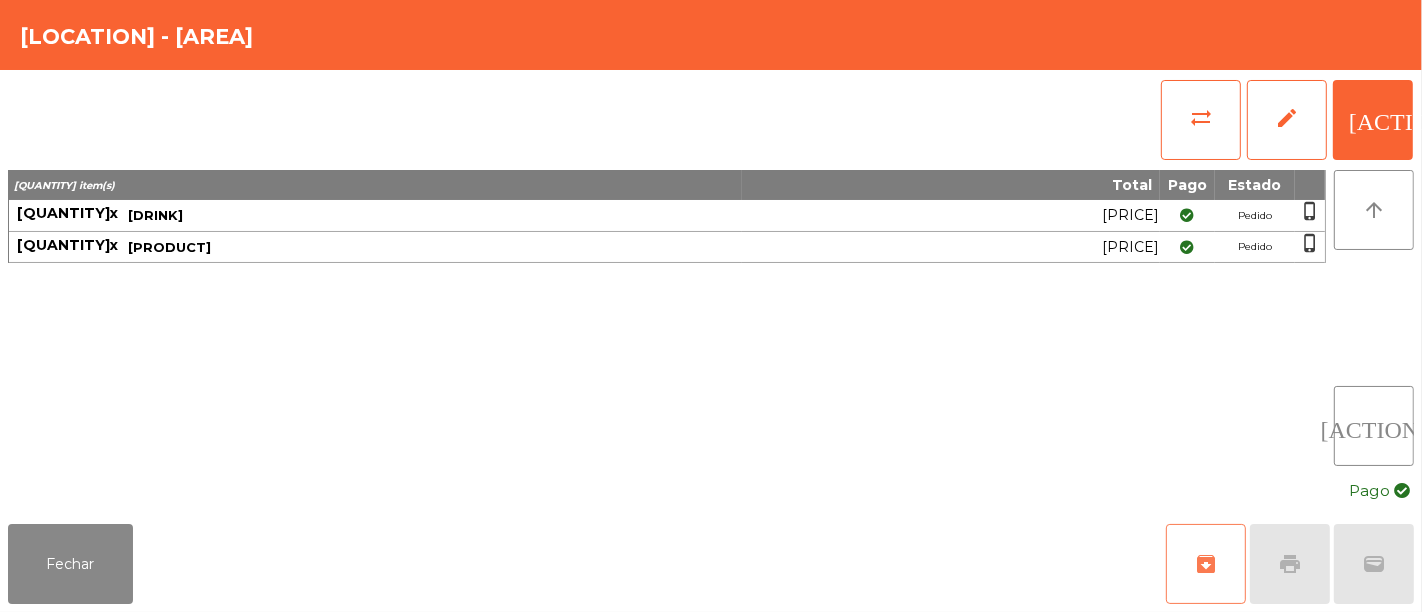 click on "archive" at bounding box center (1206, 564) 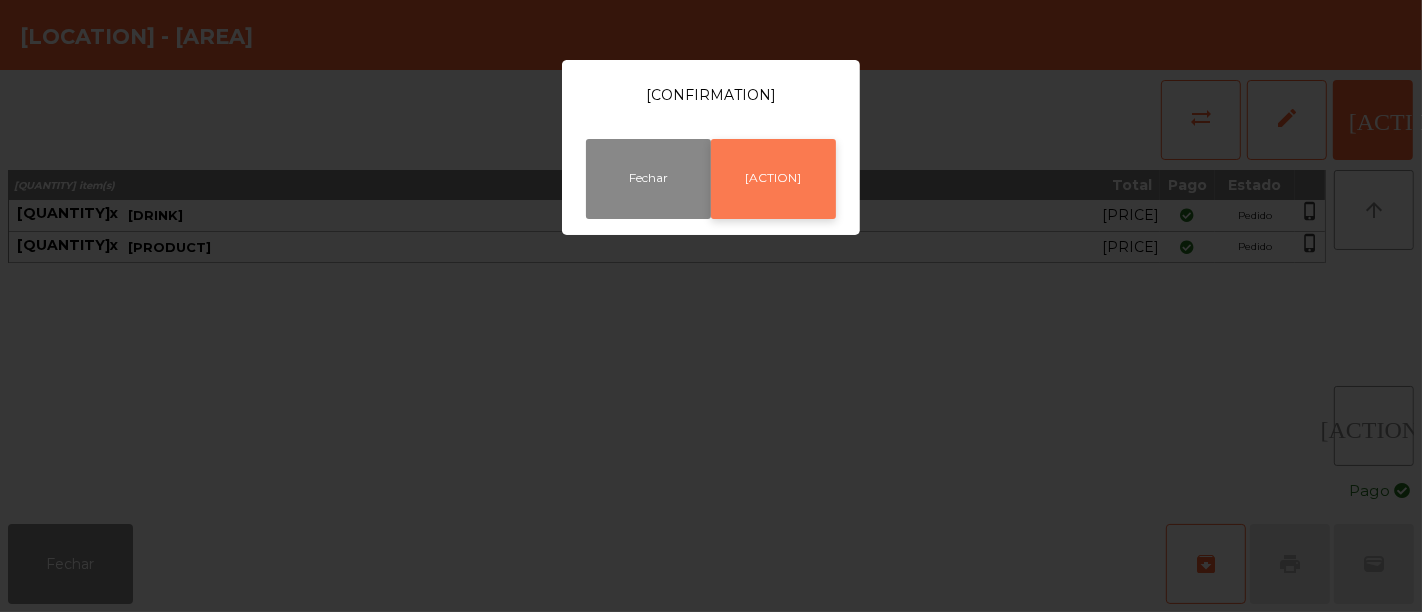 click on "[ACTION]" at bounding box center [773, 179] 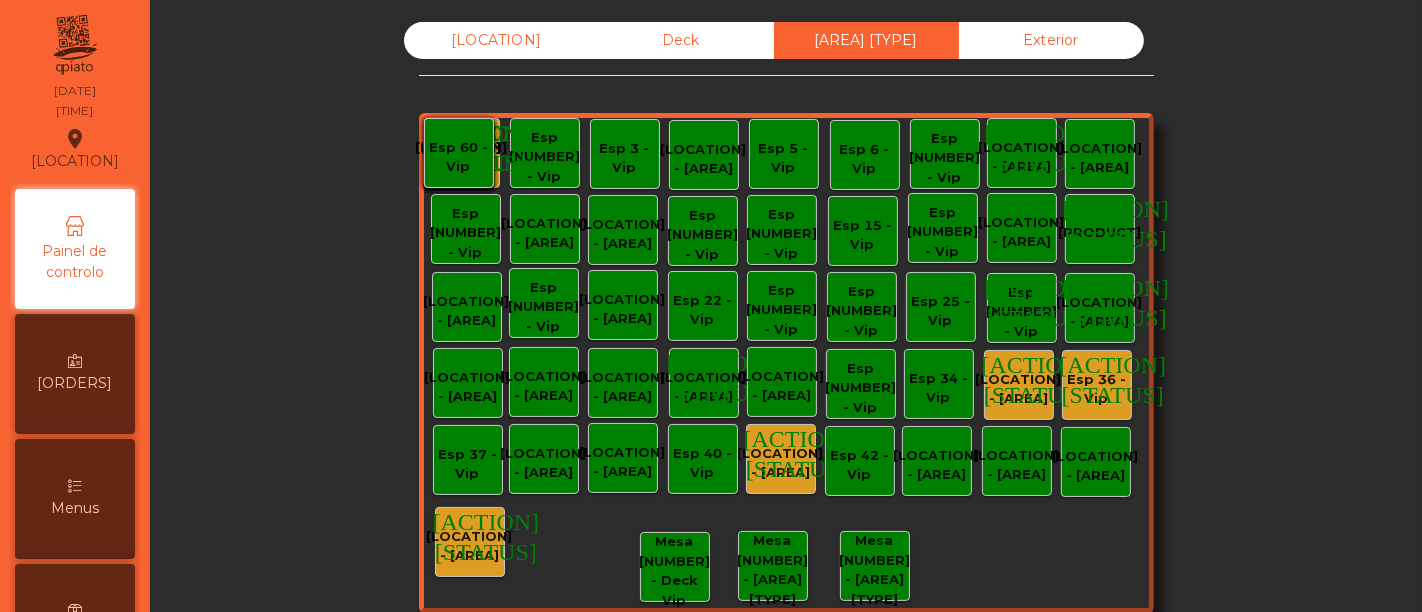 click on "[LOCATION] - [AREA]" at bounding box center (465, 157) 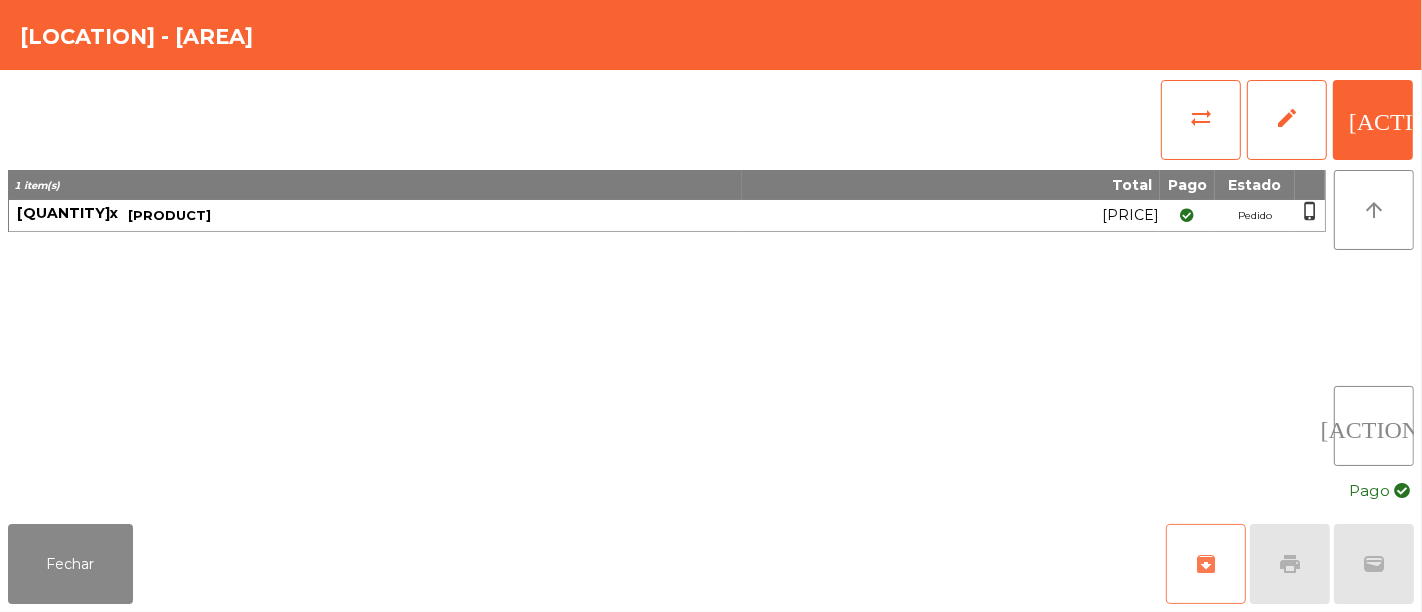 click on "archive" at bounding box center (1206, 564) 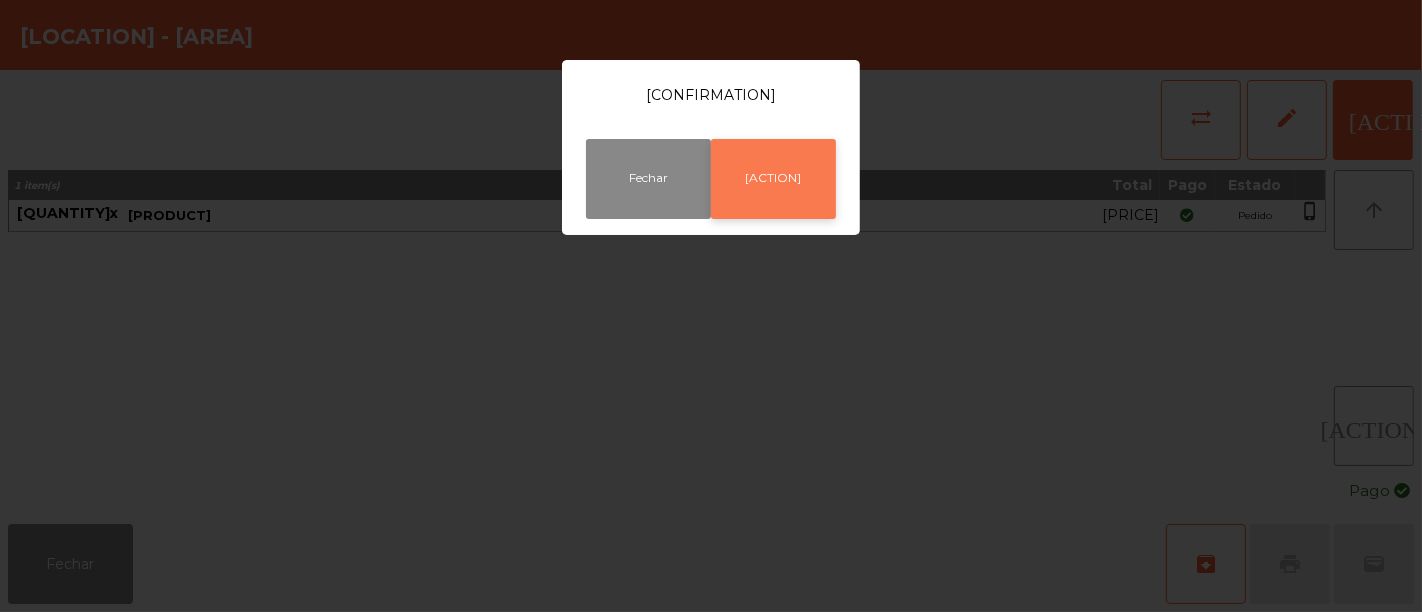 click on "[ACTION]" at bounding box center (773, 179) 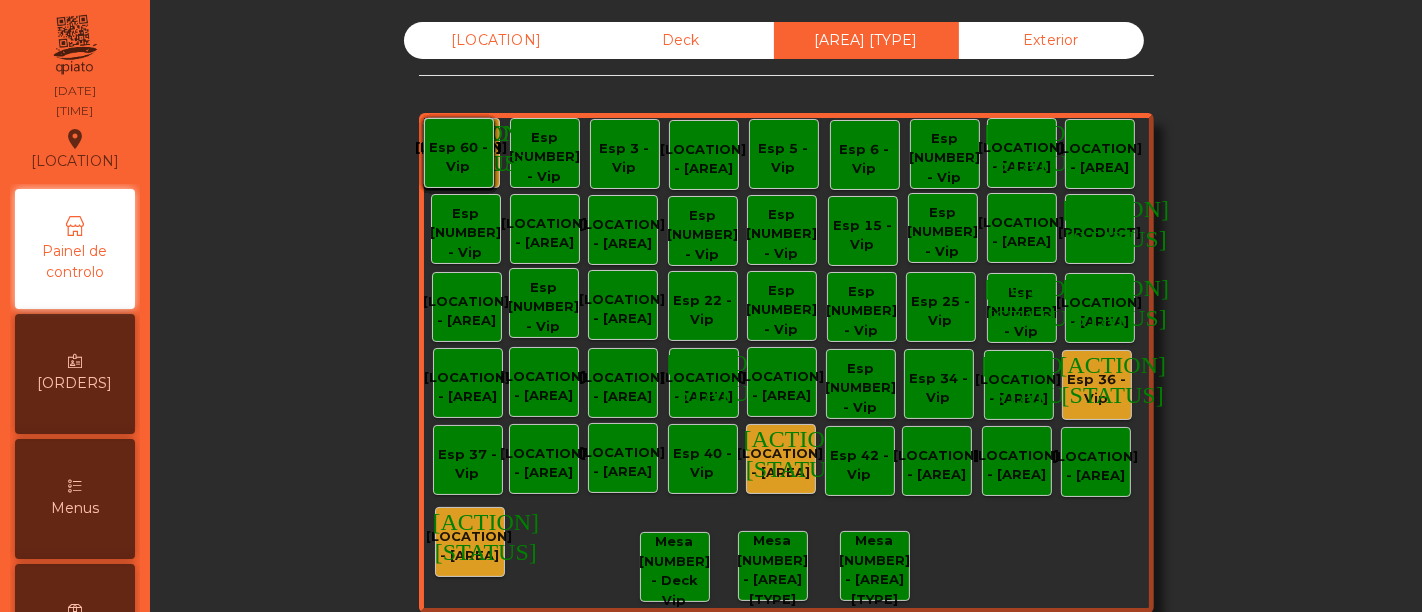 click on "[STATUS]" at bounding box center [481, 159] 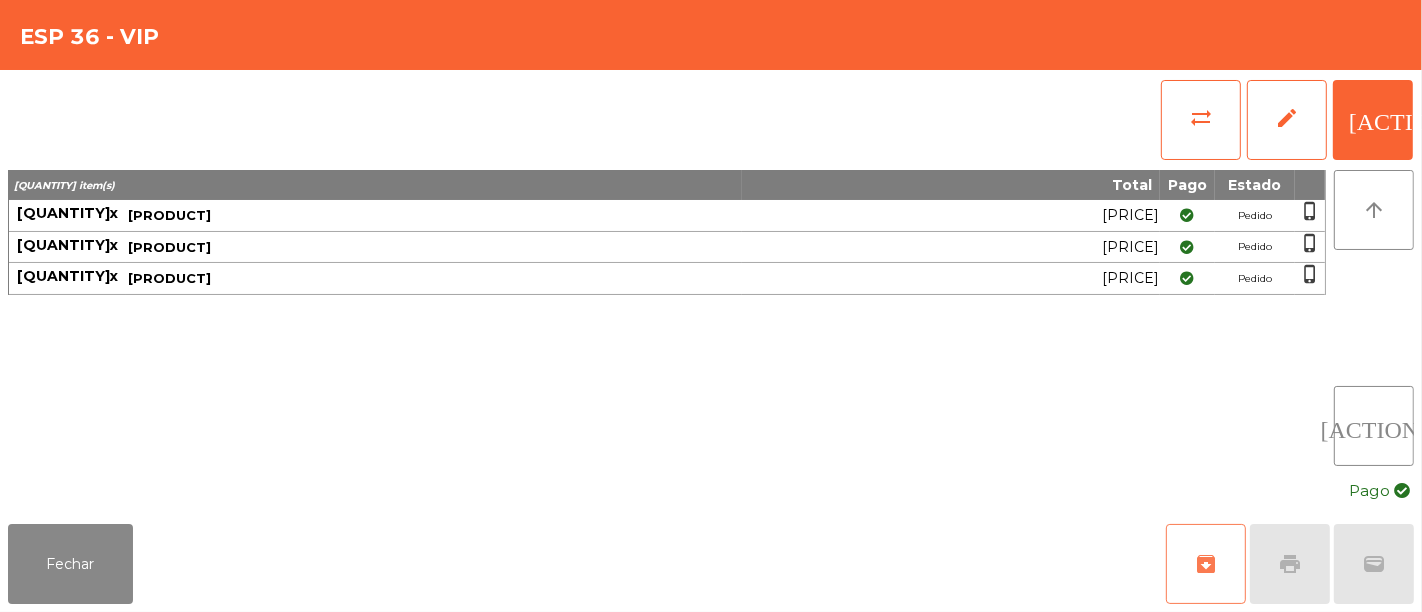 click on "archive" at bounding box center [1206, 564] 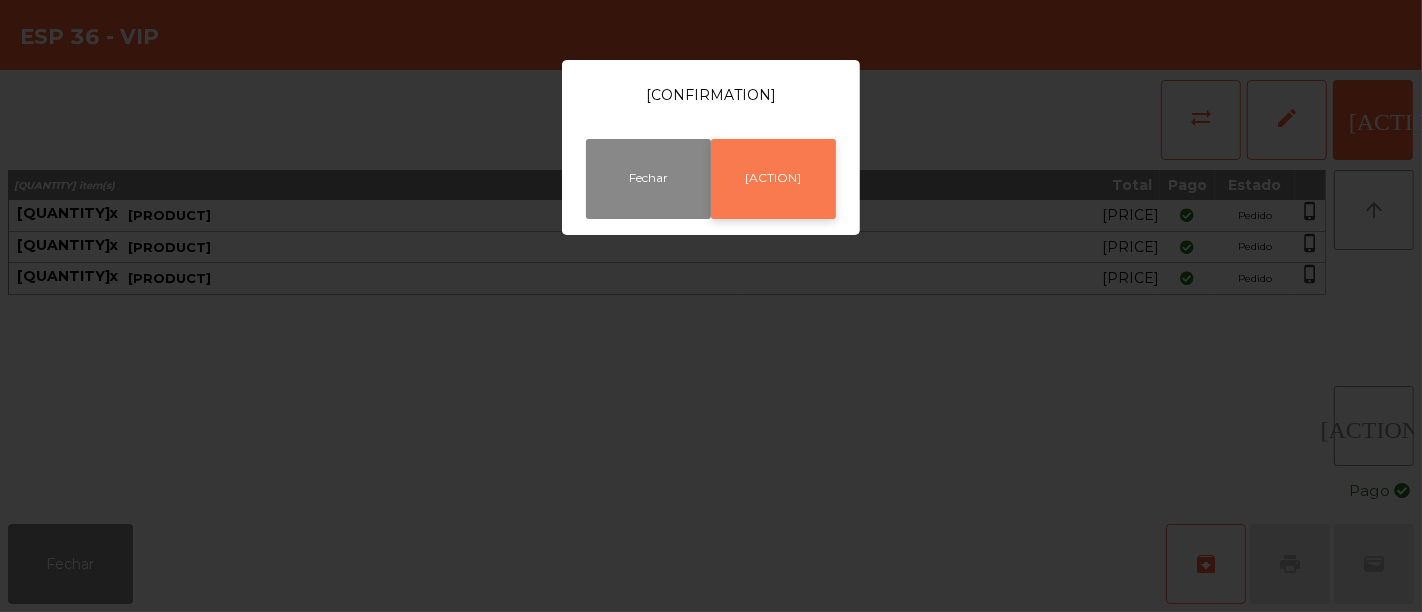click on "[ACTION]" at bounding box center (773, 179) 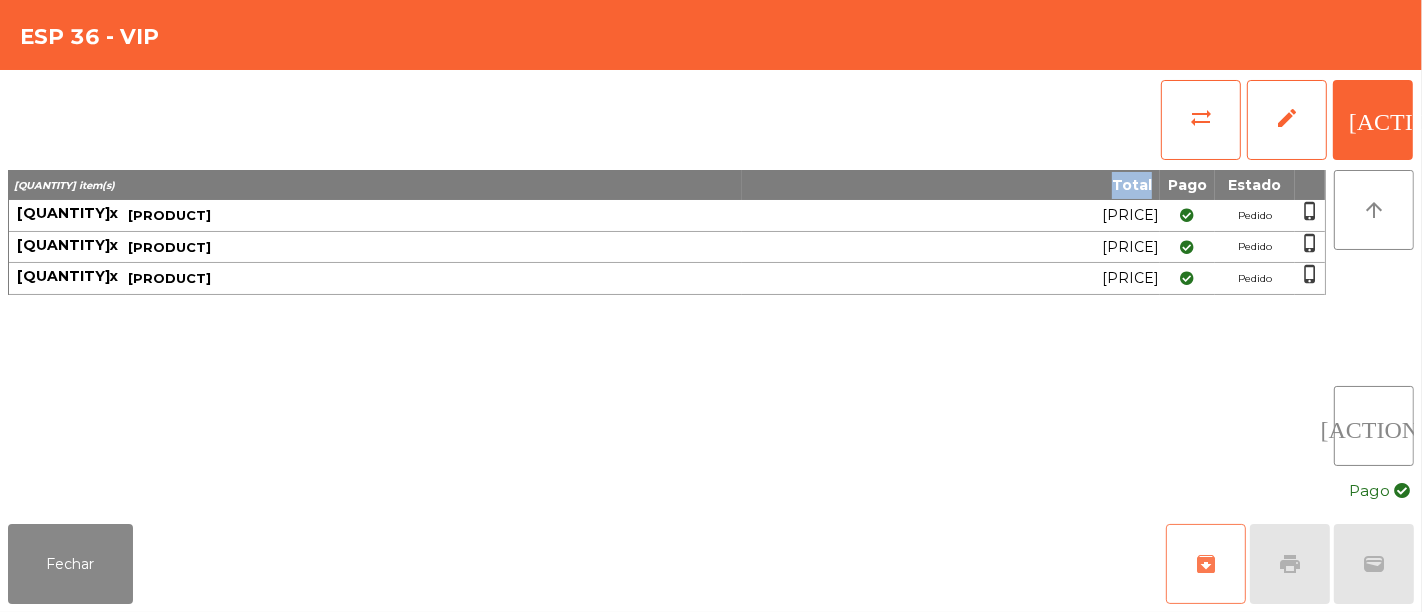 click on "Total" at bounding box center [951, 185] 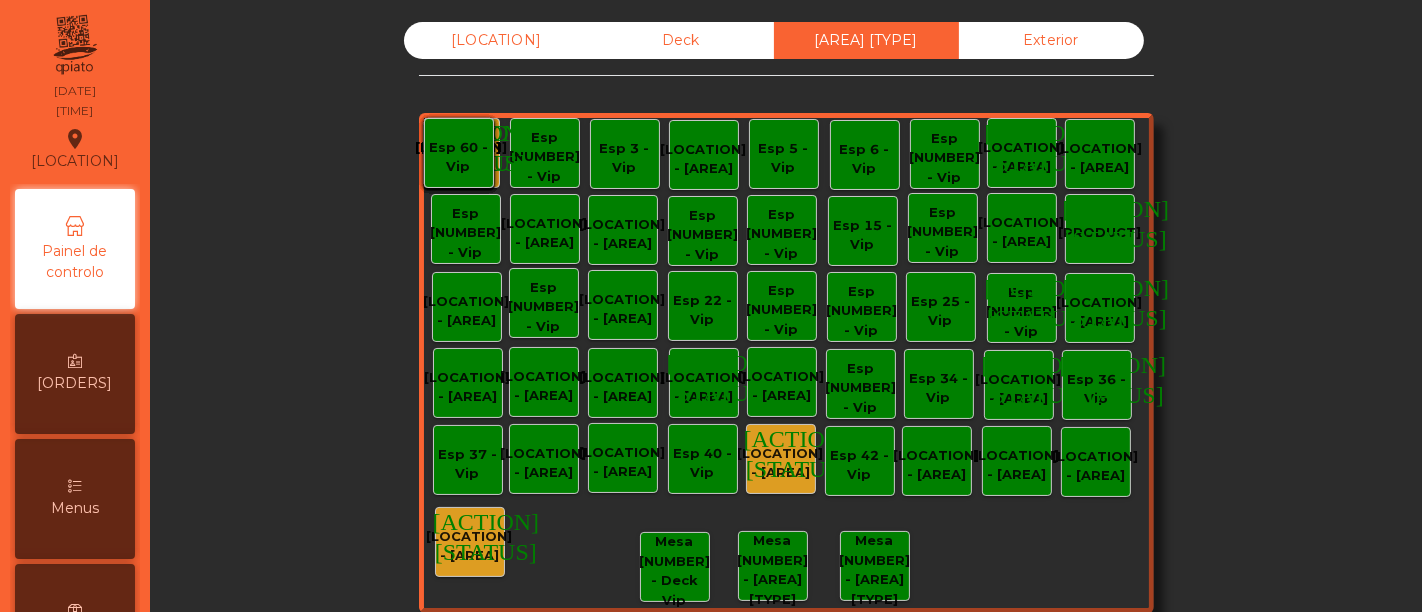 click on "[LOCATION] - [AREA]" at bounding box center (465, 157) 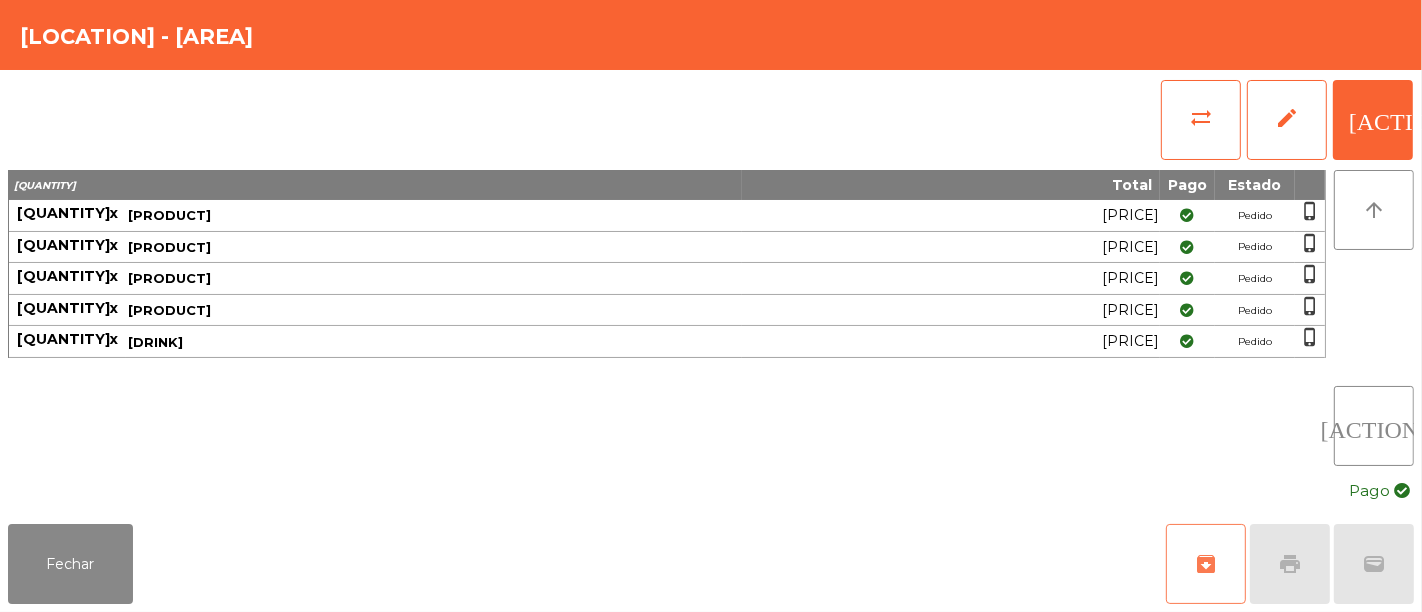 click on "archive" at bounding box center (1206, 564) 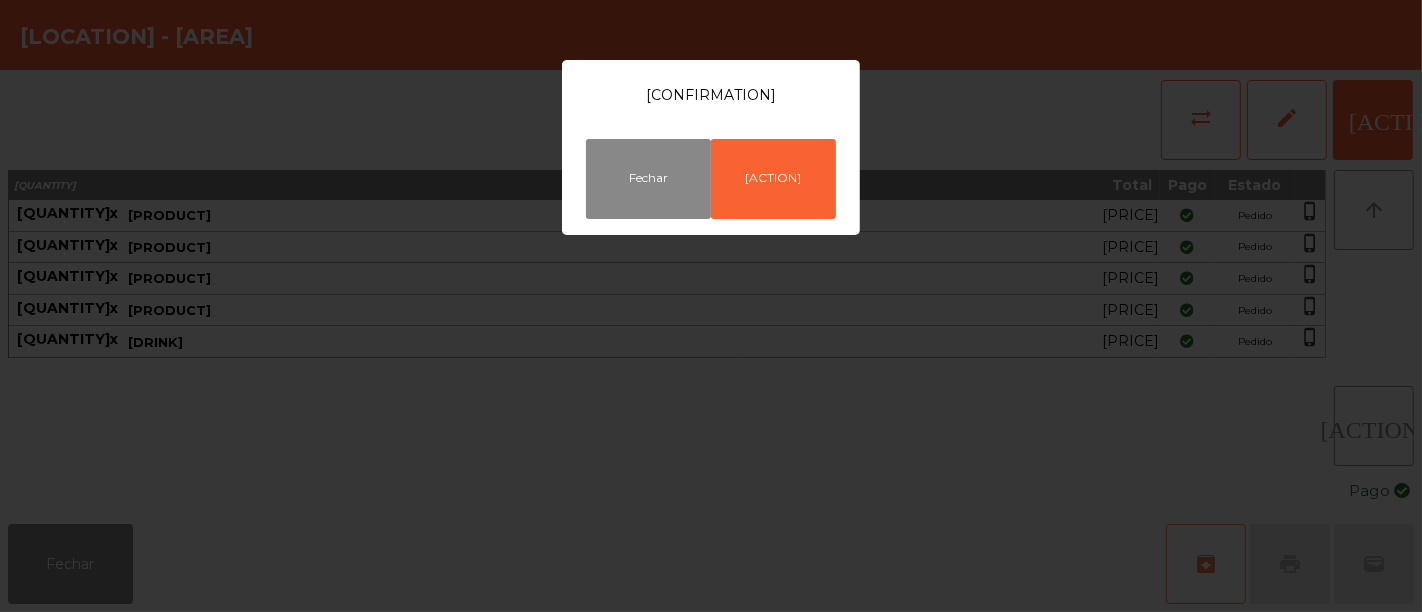 click on "Tem a certeza que quer remover os pedidos pagos desta mesa?  Fechar   Arquivar" at bounding box center (711, 306) 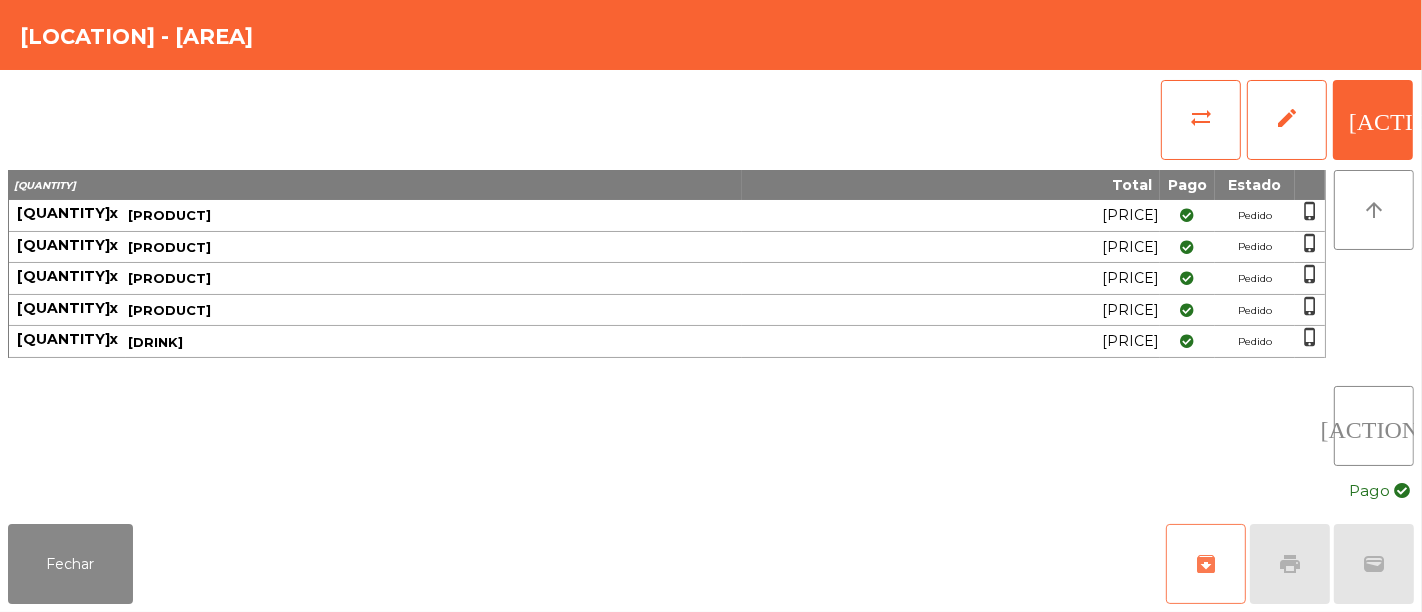 click on "archive" at bounding box center [1206, 564] 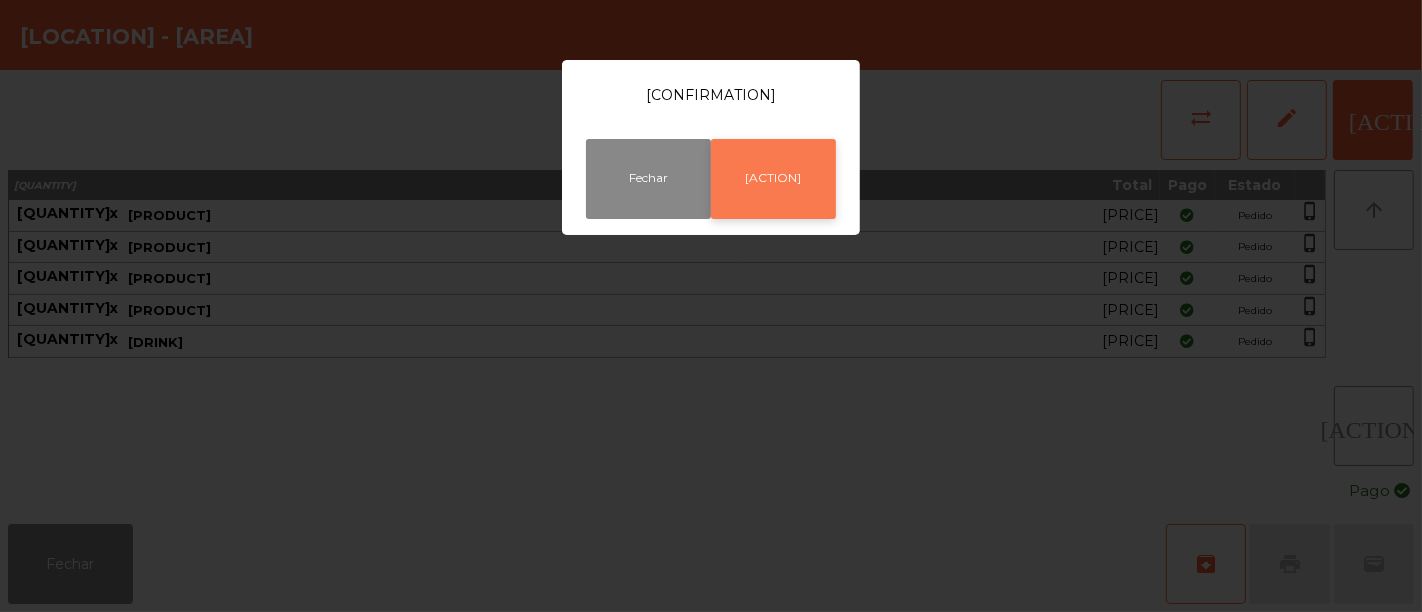 click on "[ACTION]" at bounding box center [773, 179] 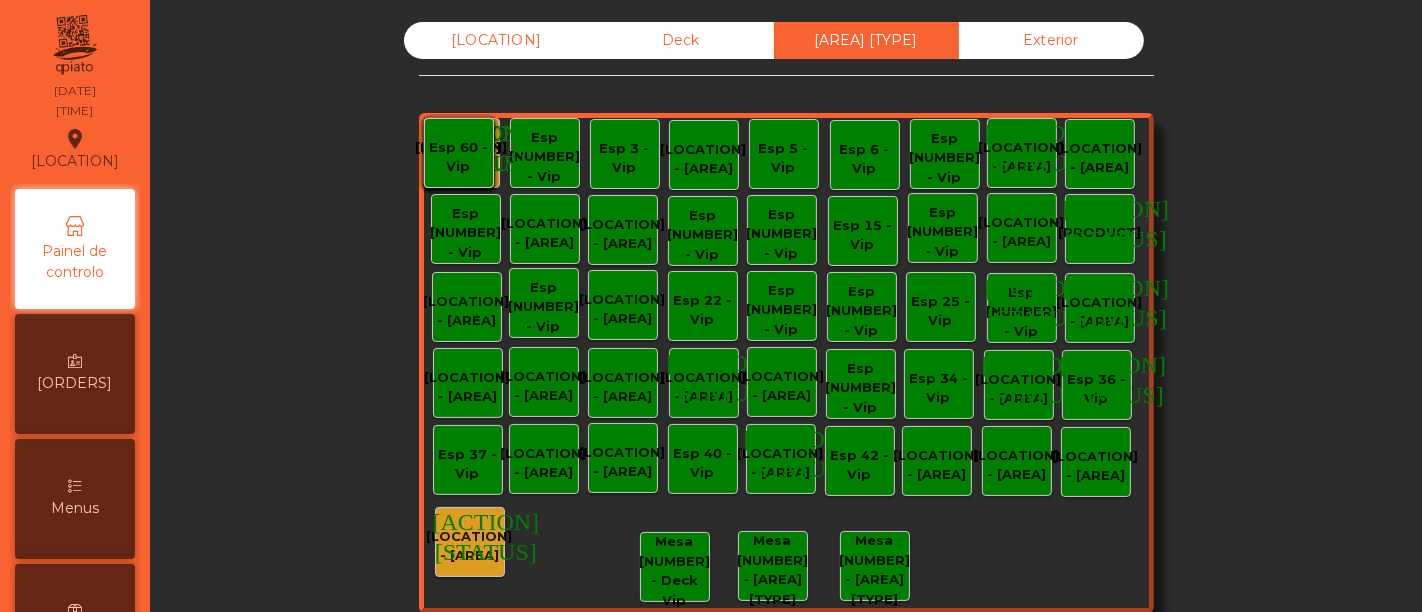 click on "[LOCATION] - [AREA]" at bounding box center (465, 157) 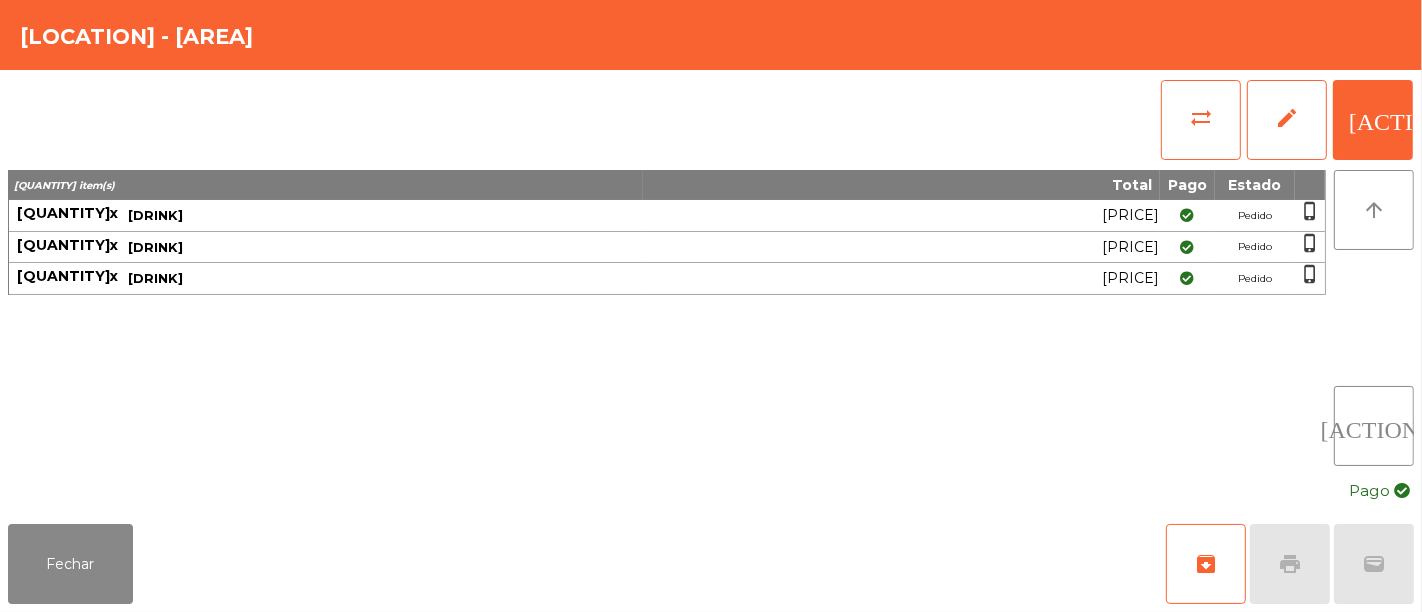 click on "[ACTION]   [ACTION]   [ACTION]   [ACTION]" at bounding box center (711, 564) 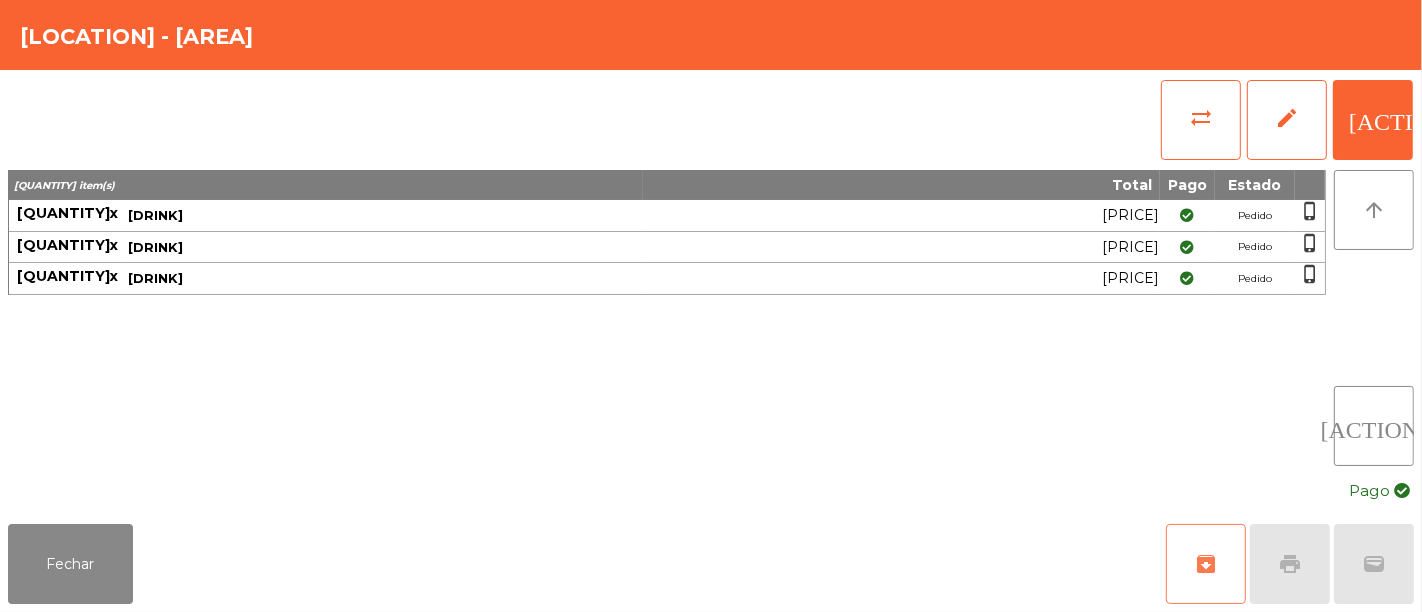 click on "archive" at bounding box center [1206, 564] 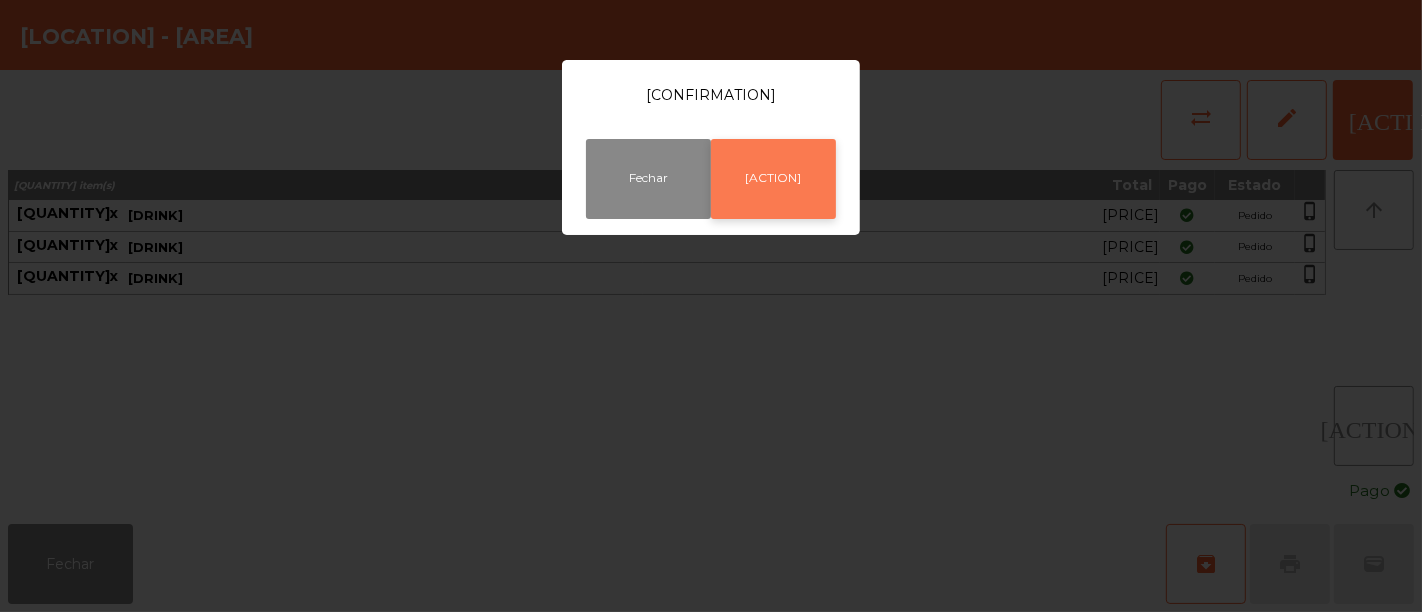 click on "[ACTION]" at bounding box center (773, 179) 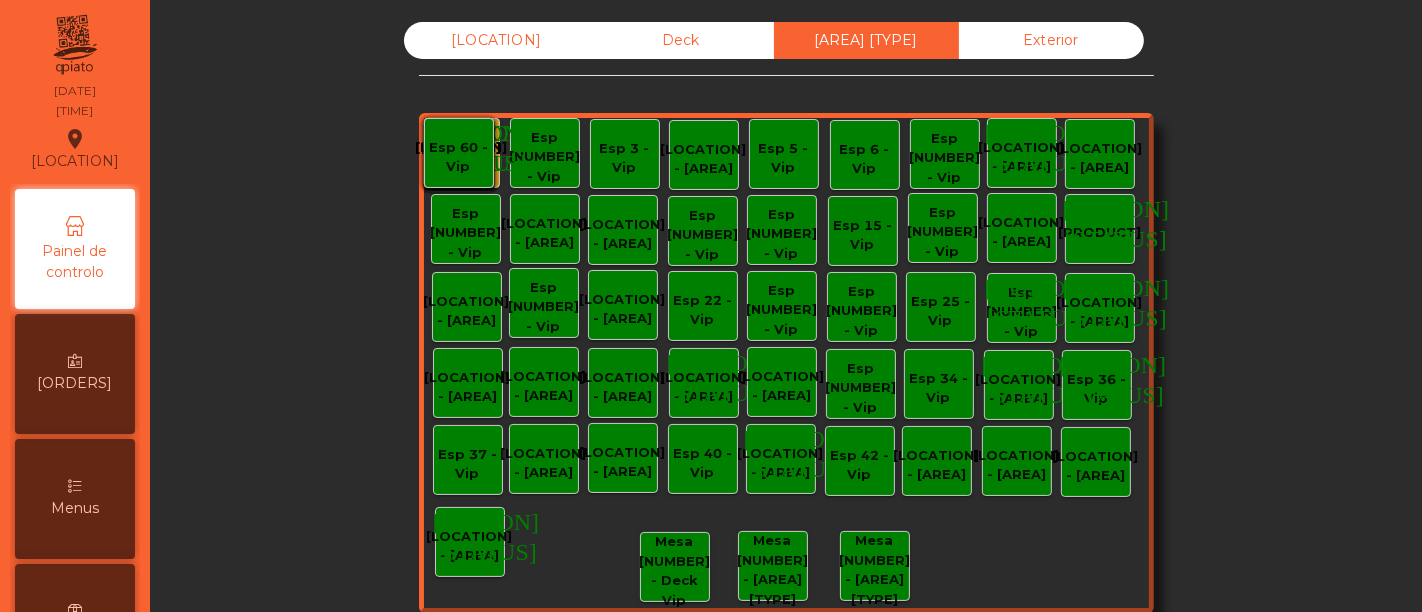 click on "Deck" at bounding box center (681, 40) 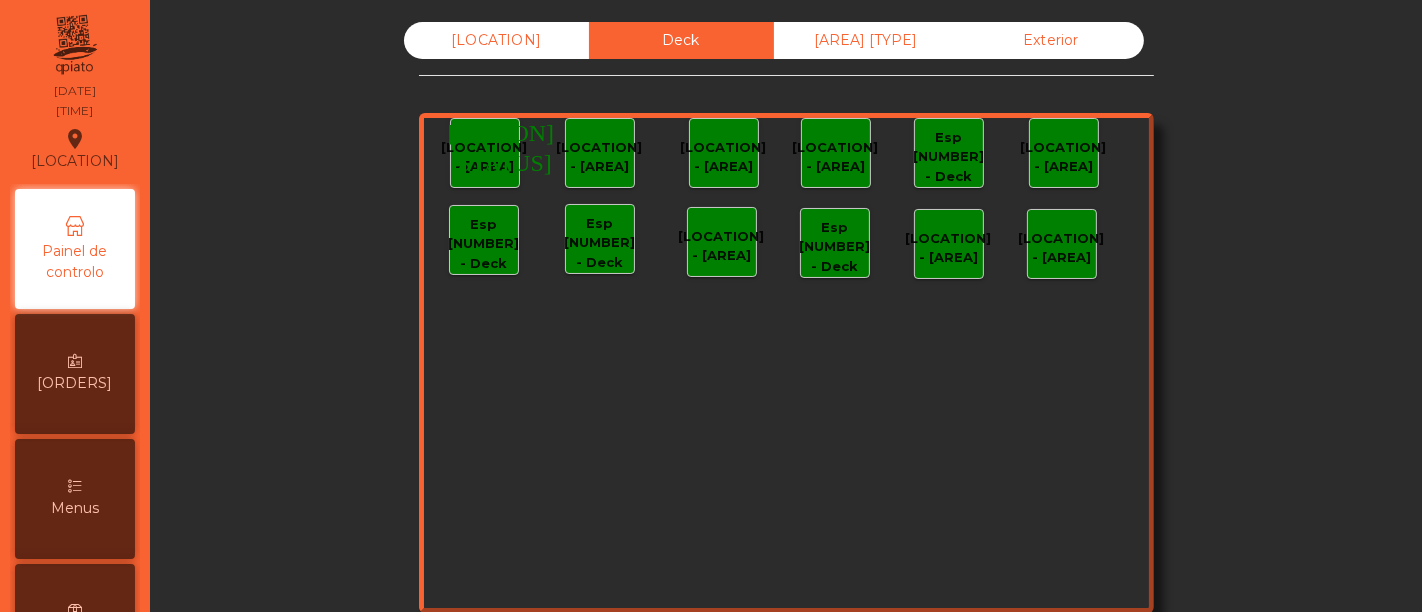 click on "[LOCATION]" at bounding box center [496, 40] 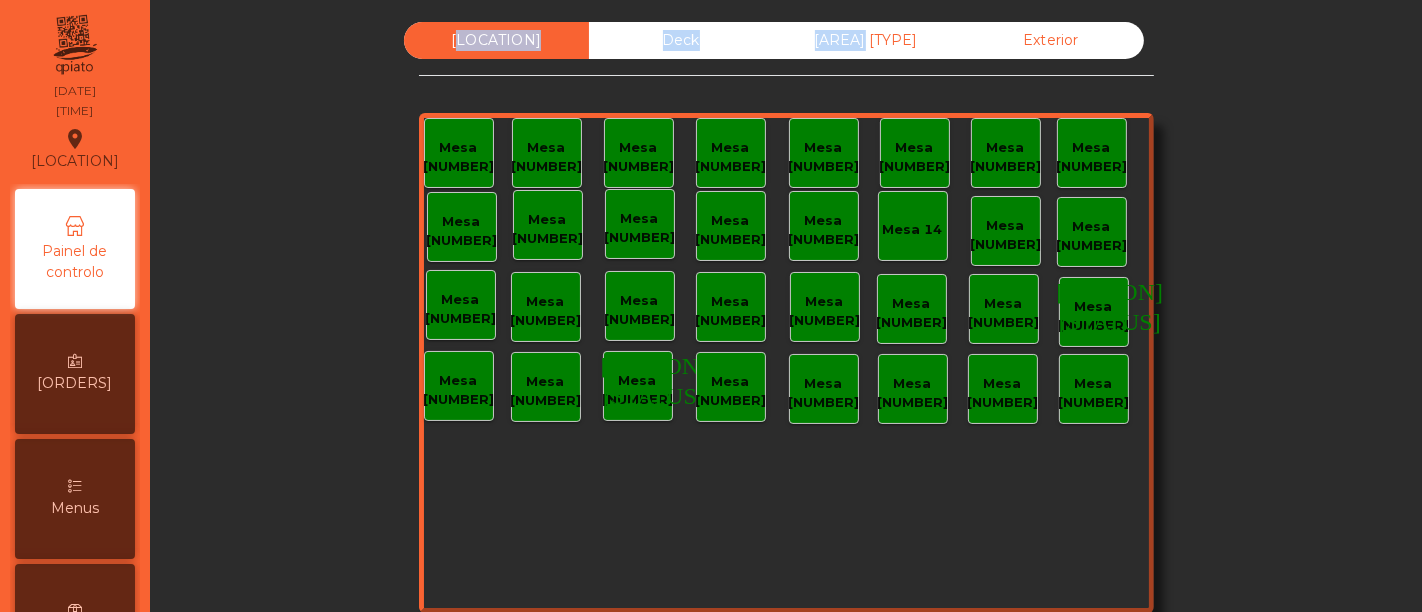 click on "[LOCATION]" at bounding box center (496, 40) 